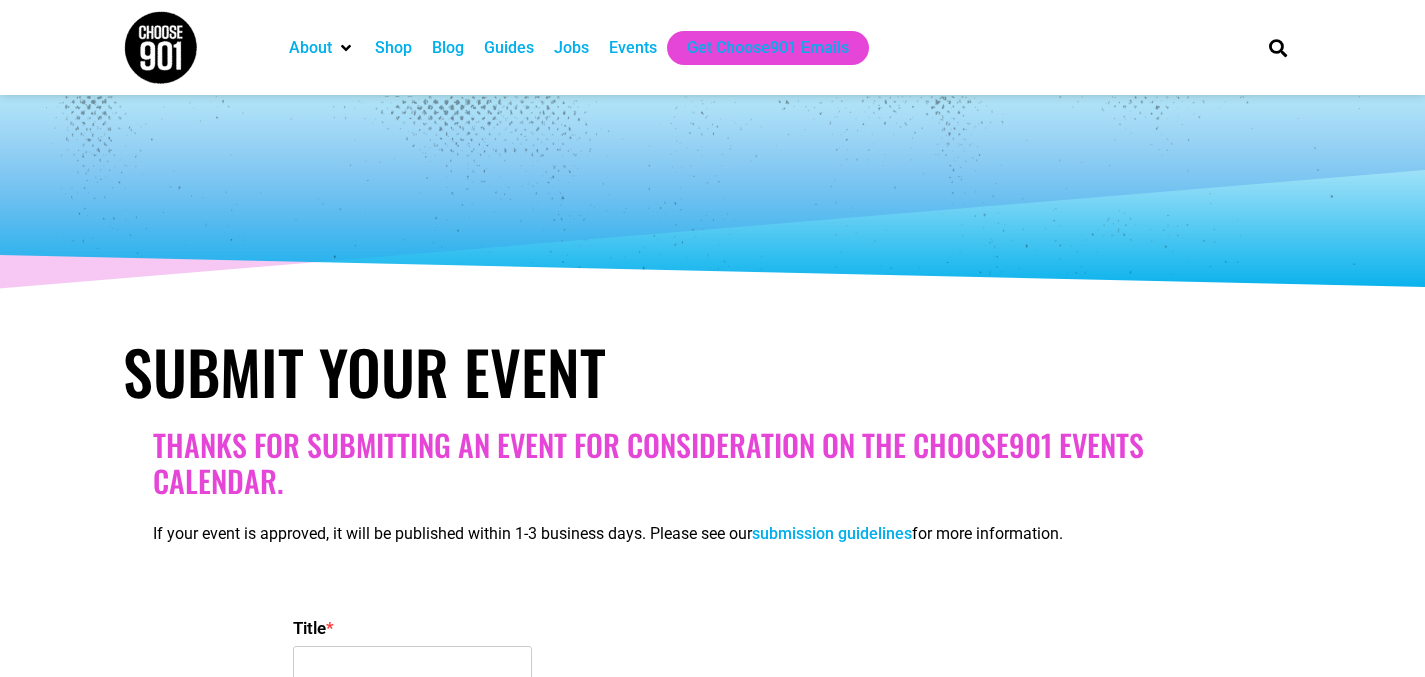 select 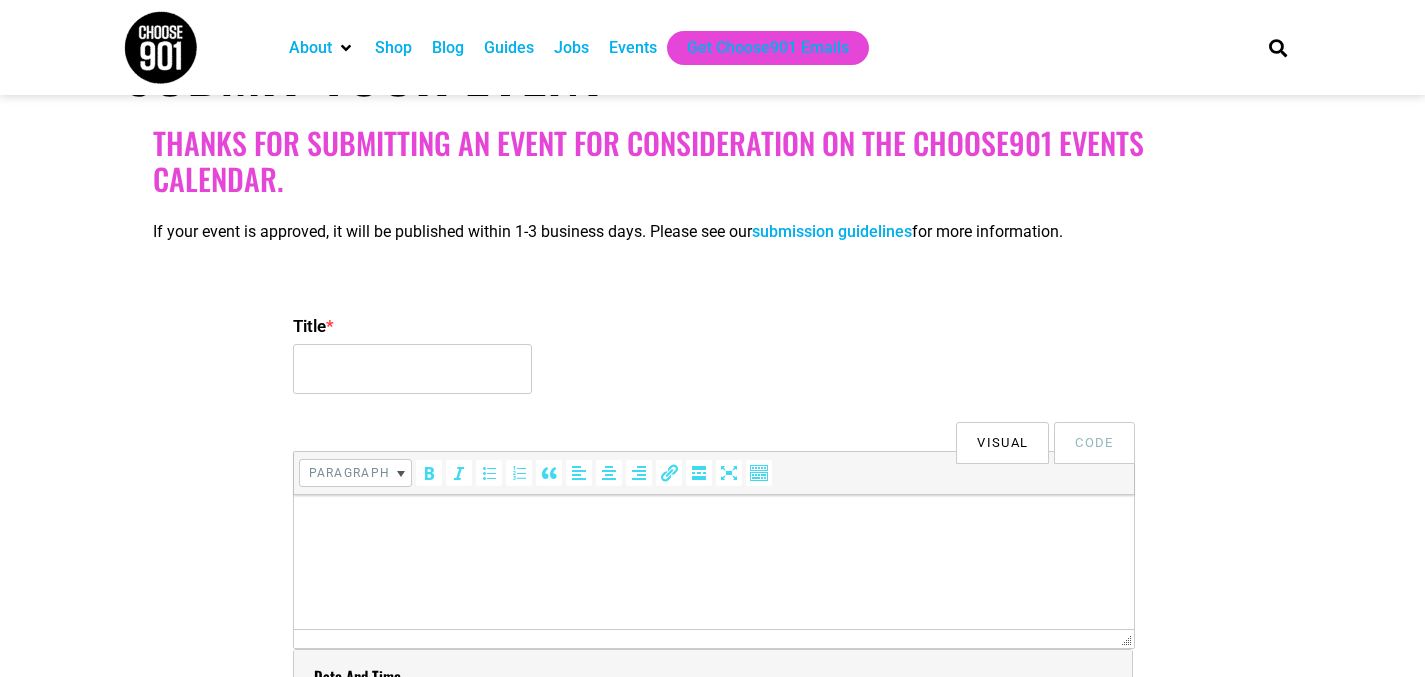 scroll, scrollTop: 306, scrollLeft: 0, axis: vertical 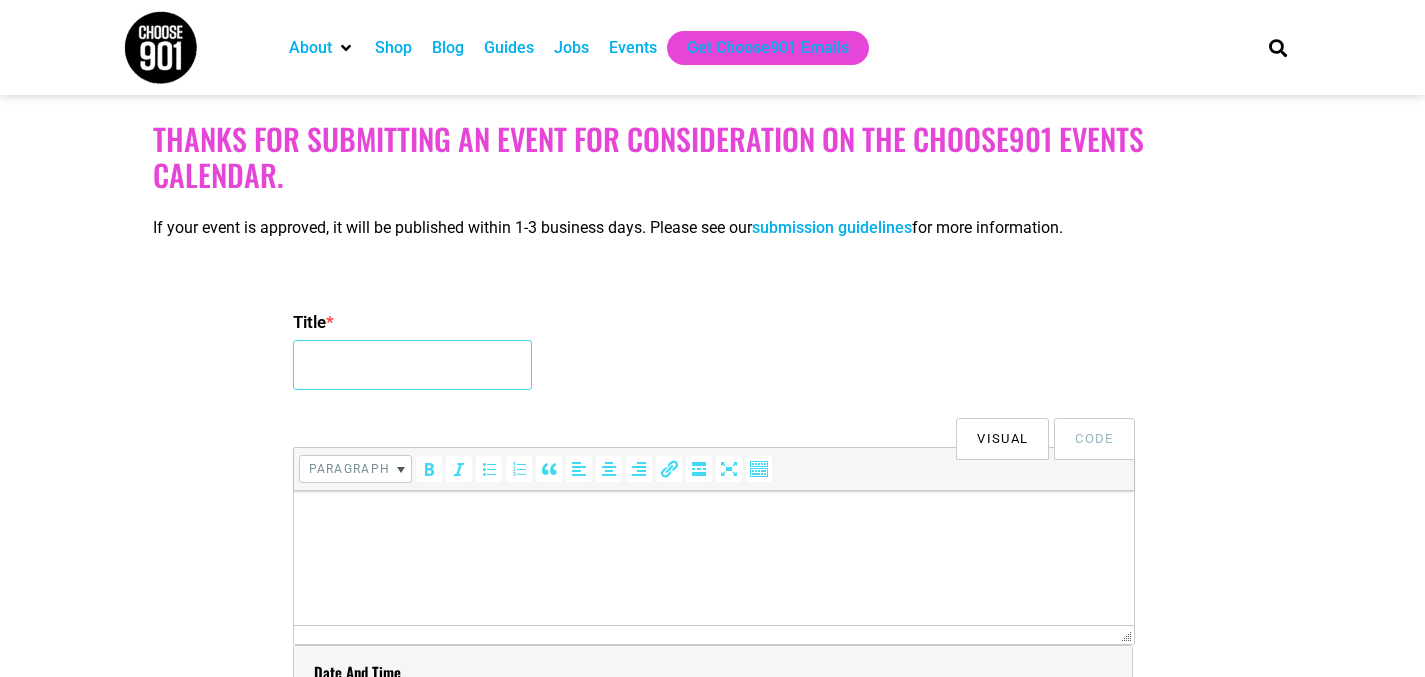 click on "Title  *" at bounding box center [412, 365] 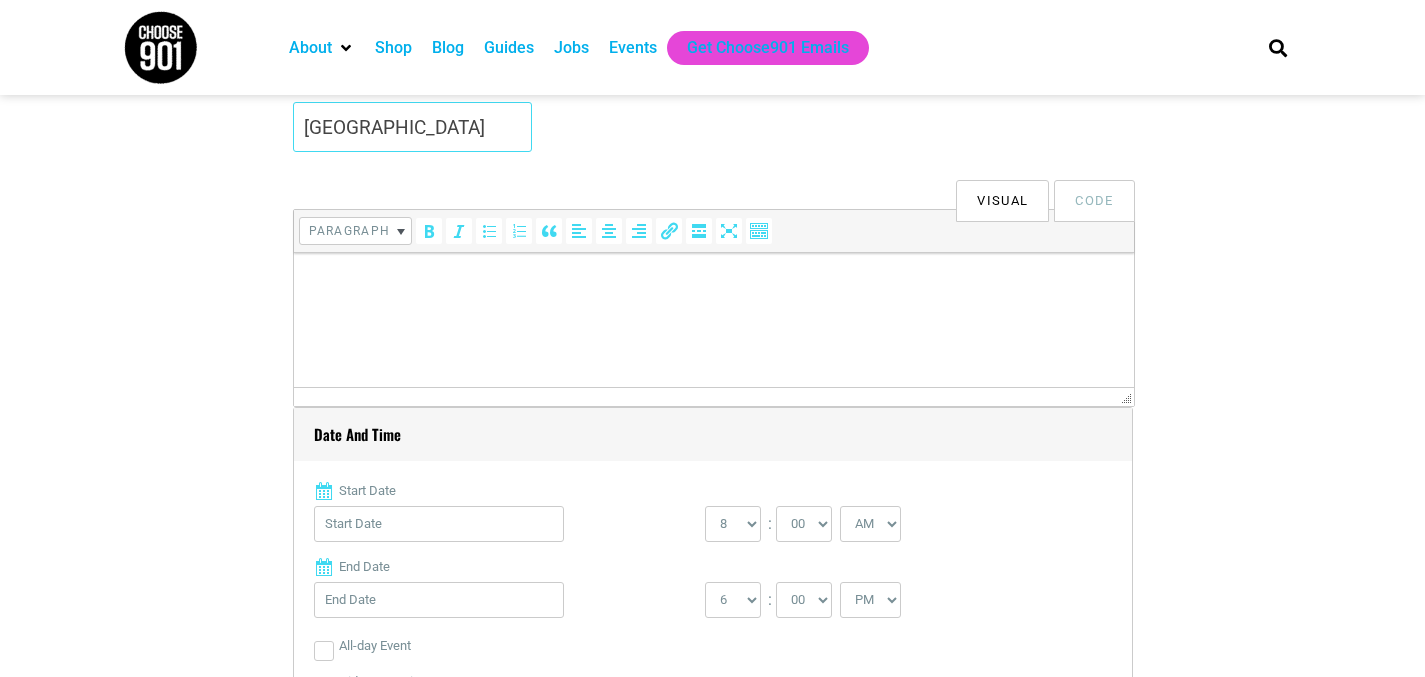 scroll, scrollTop: 546, scrollLeft: 0, axis: vertical 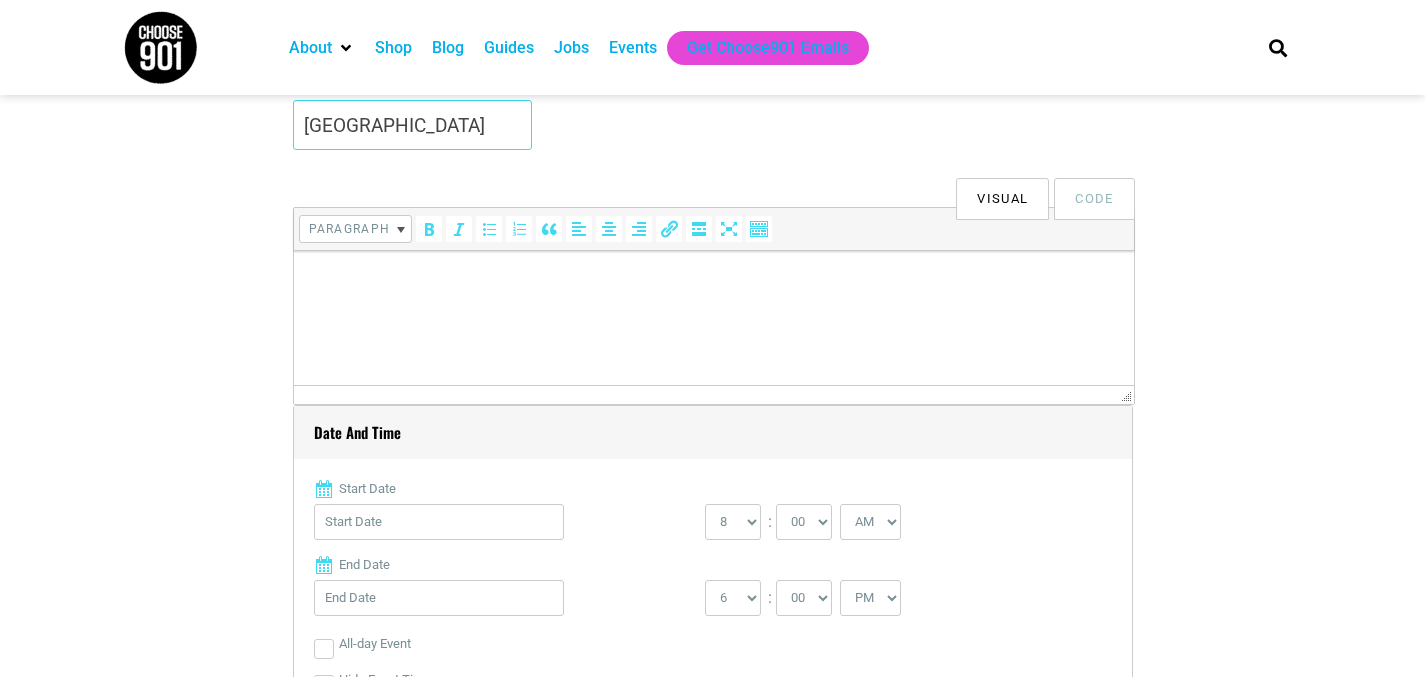 type on "[GEOGRAPHIC_DATA]" 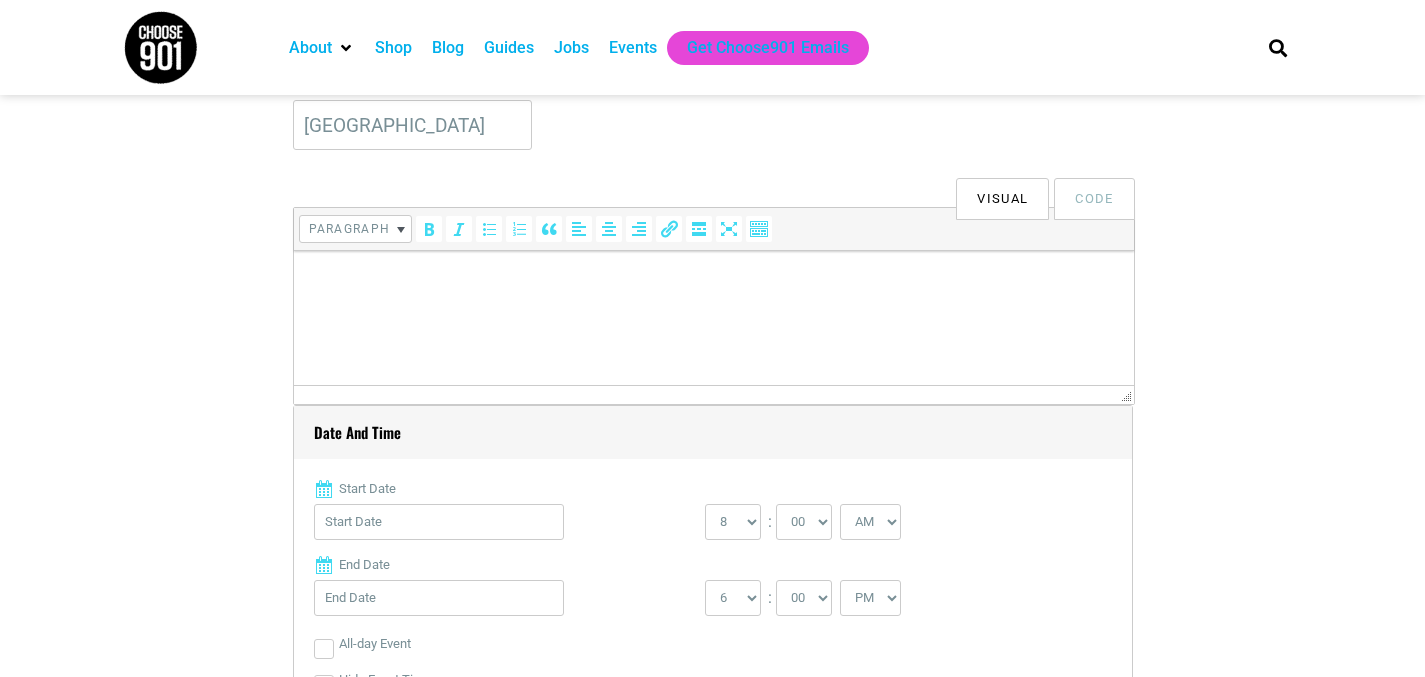 click at bounding box center (713, 279) 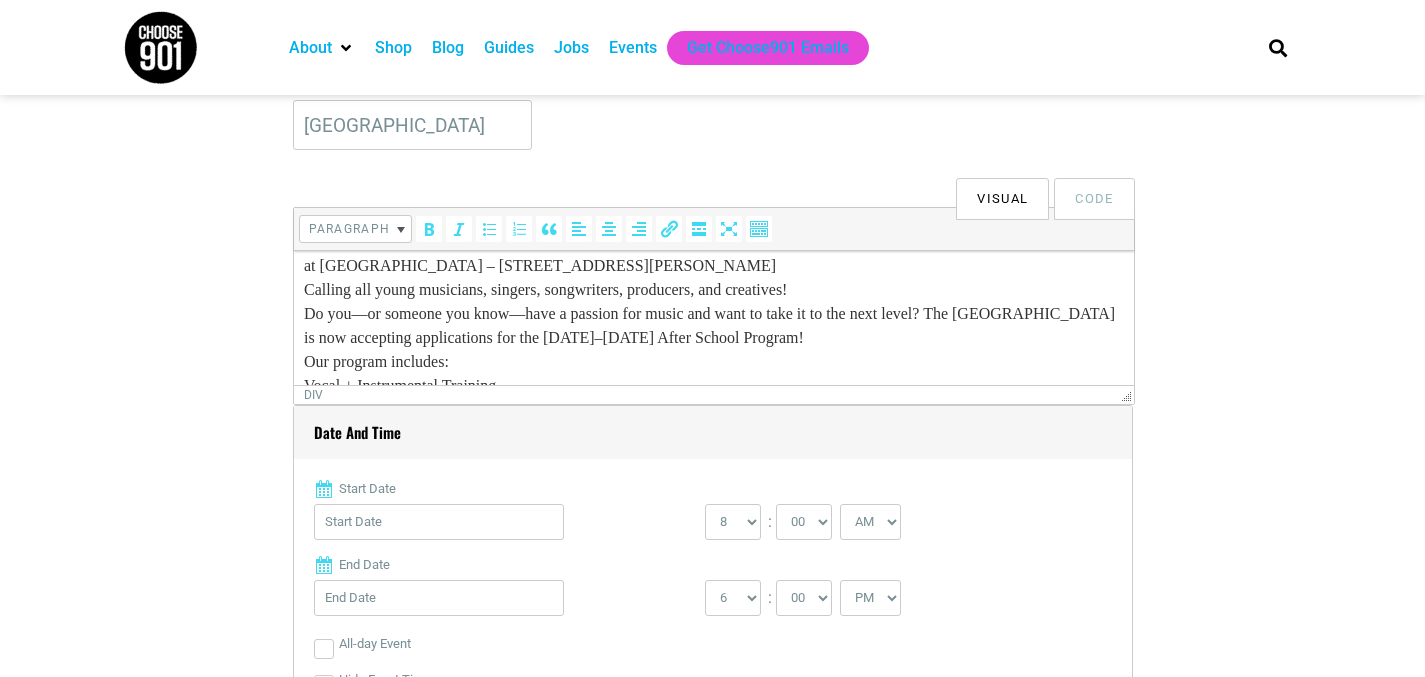 scroll, scrollTop: 0, scrollLeft: 0, axis: both 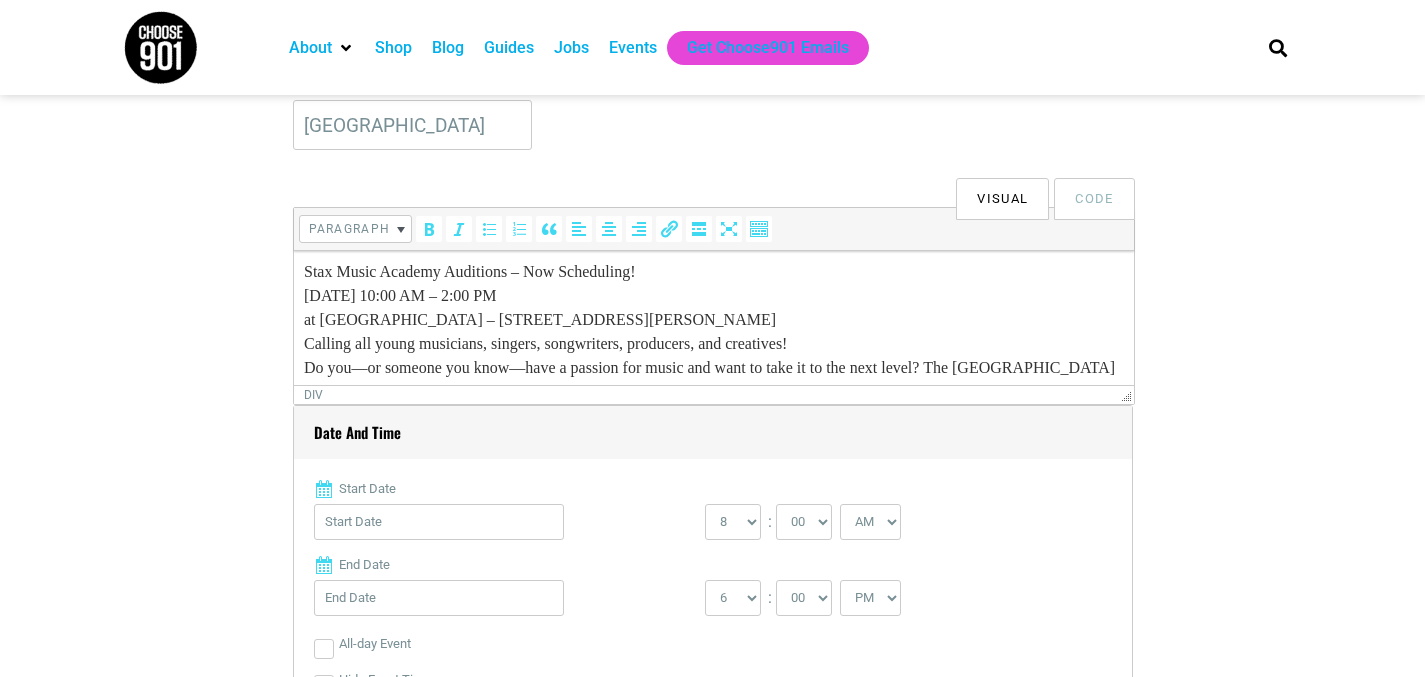 click on "Stax Music Academy Auditions – Now Scheduling! [DATE] 10:00 AM – 2:00 PM at [GEOGRAPHIC_DATA] – [STREET_ADDRESS][PERSON_NAME]" at bounding box center (713, 296) 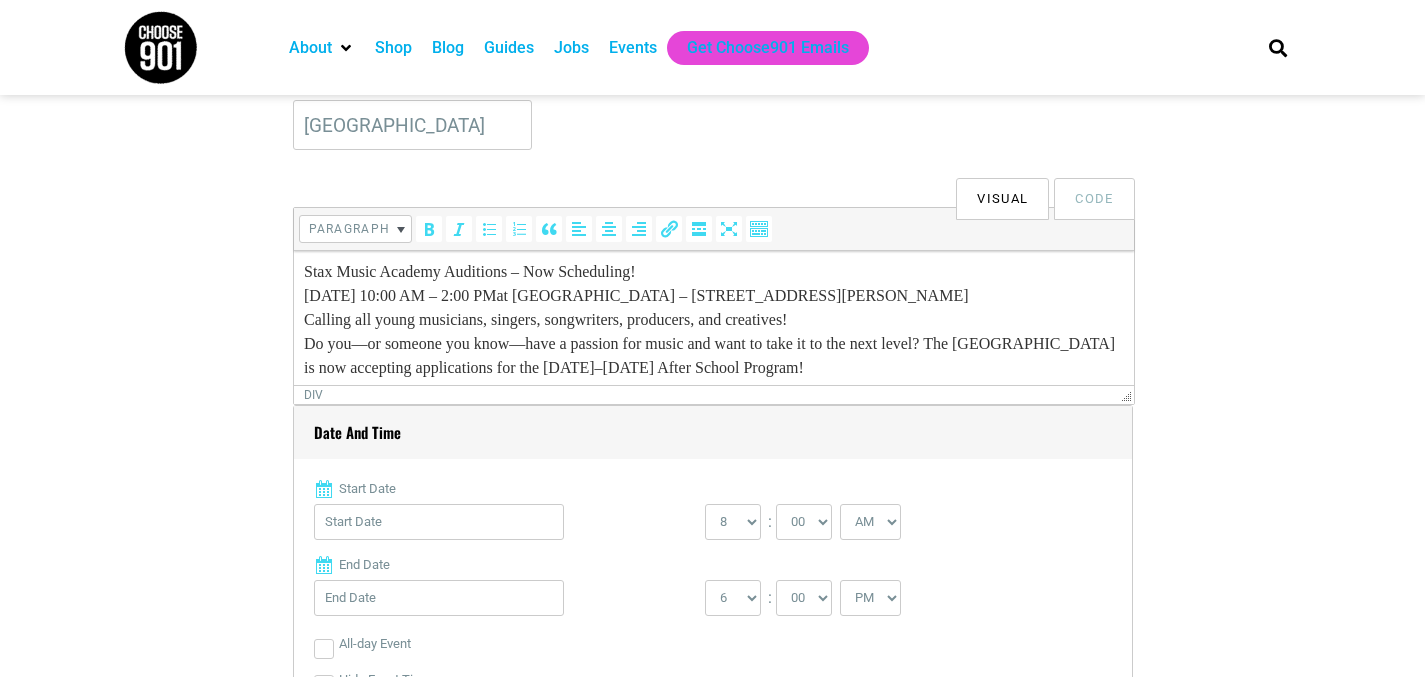 click on "Stax Music Academy Auditions – Now Scheduling! [DATE] 10:00 AM – 2:00 PM  at [GEOGRAPHIC_DATA] – [STREET_ADDRESS][PERSON_NAME]" at bounding box center [713, 284] 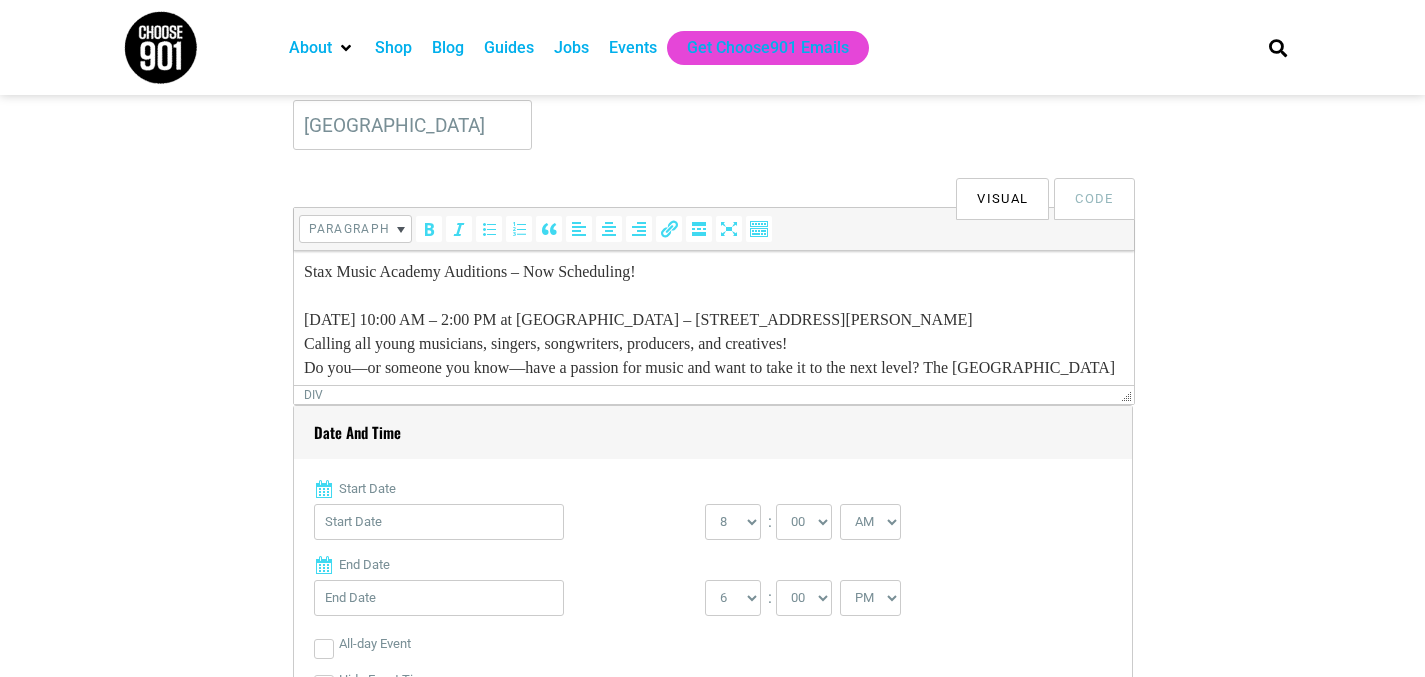 click on "[DATE] 10:00 AM – 2:00 PM at [GEOGRAPHIC_DATA] – [STREET_ADDRESS][PERSON_NAME]" at bounding box center [713, 308] 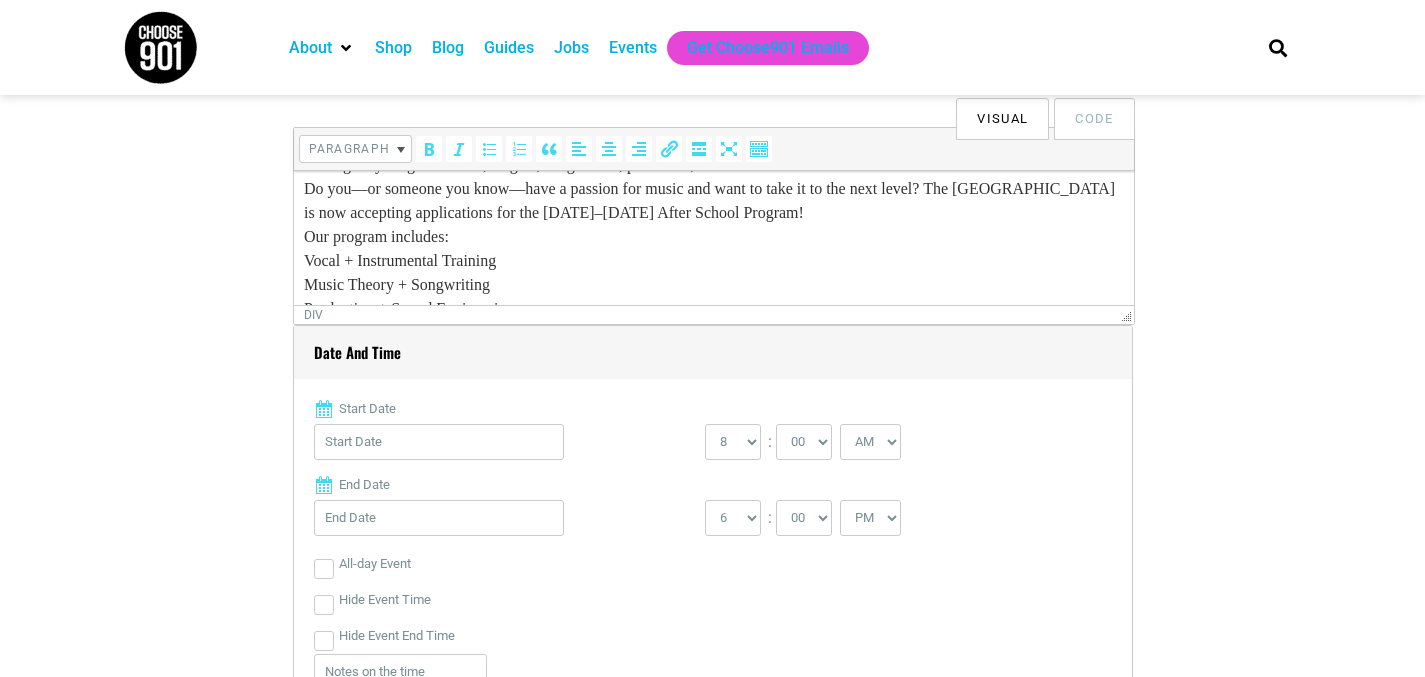 scroll, scrollTop: 128, scrollLeft: 0, axis: vertical 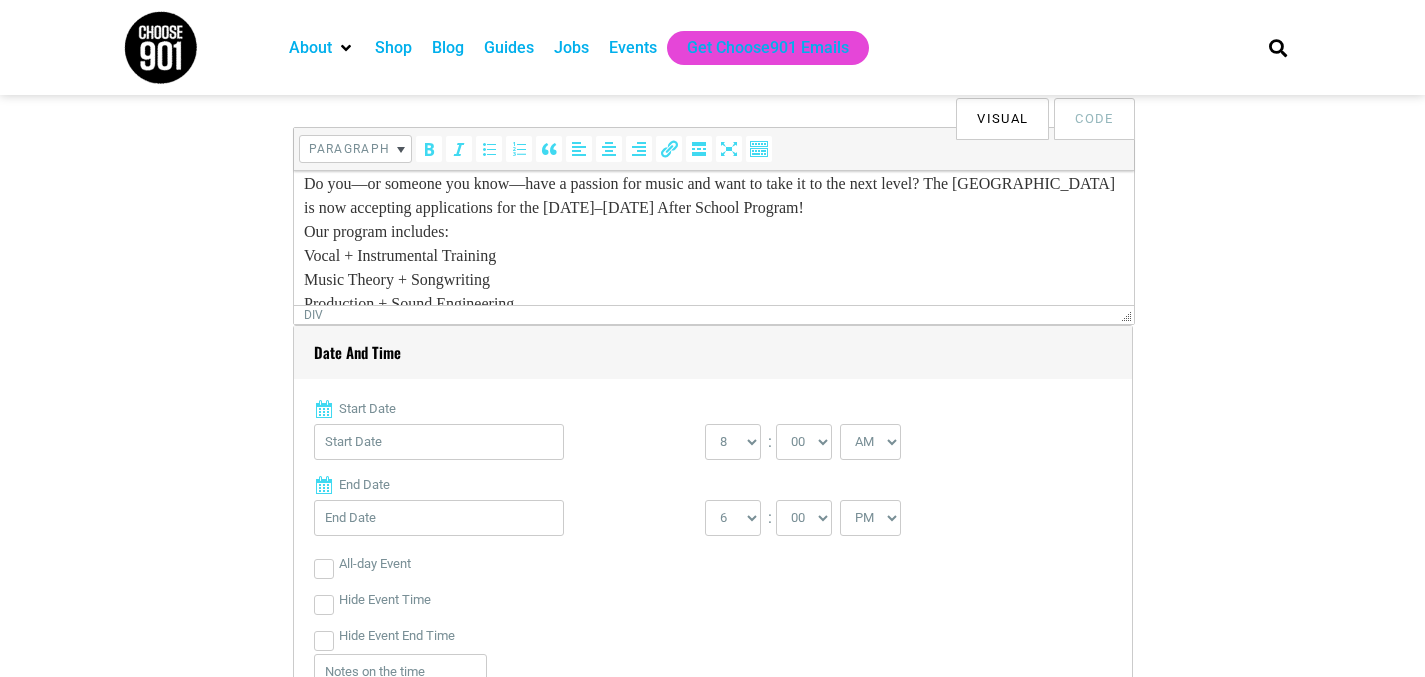 click on "Do you—or someone you know—have a passion for music and want to take it to the next level? The [GEOGRAPHIC_DATA] is now accepting applications for the [DATE]–[DATE] After School Program!" at bounding box center (713, 196) 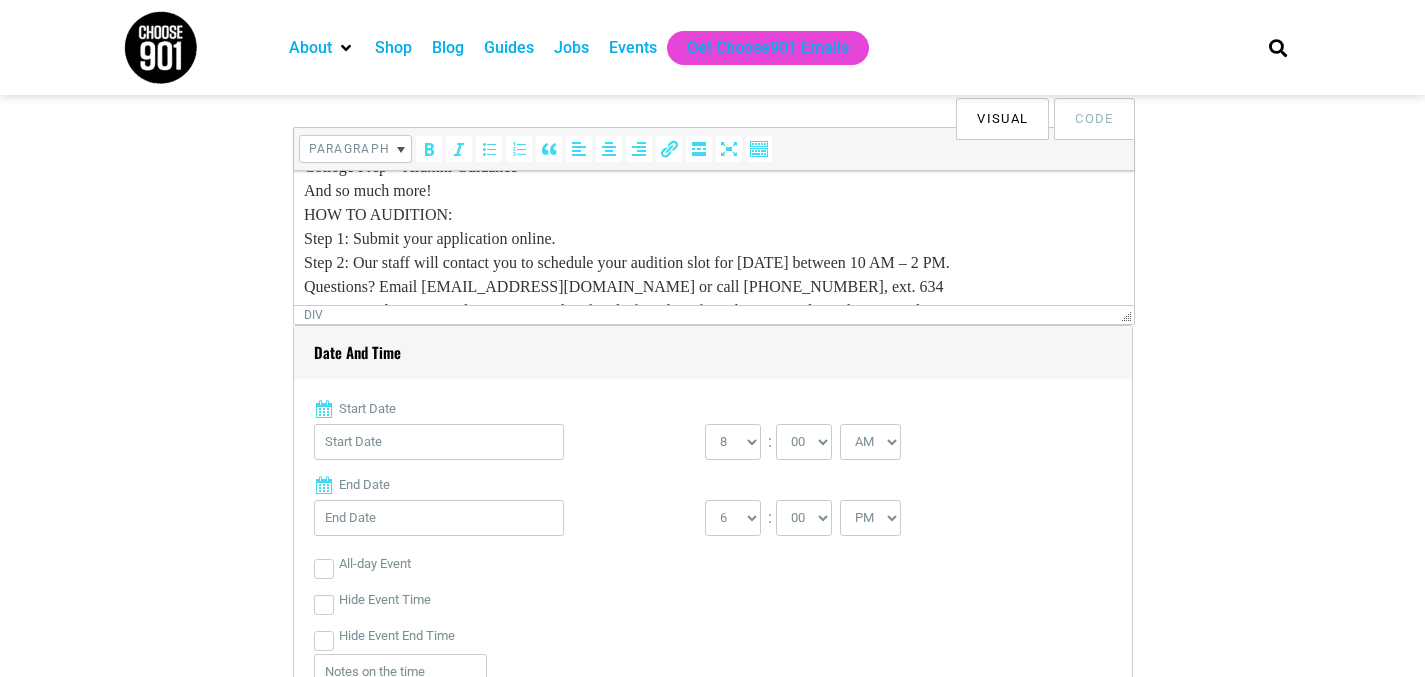 scroll, scrollTop: 337, scrollLeft: 0, axis: vertical 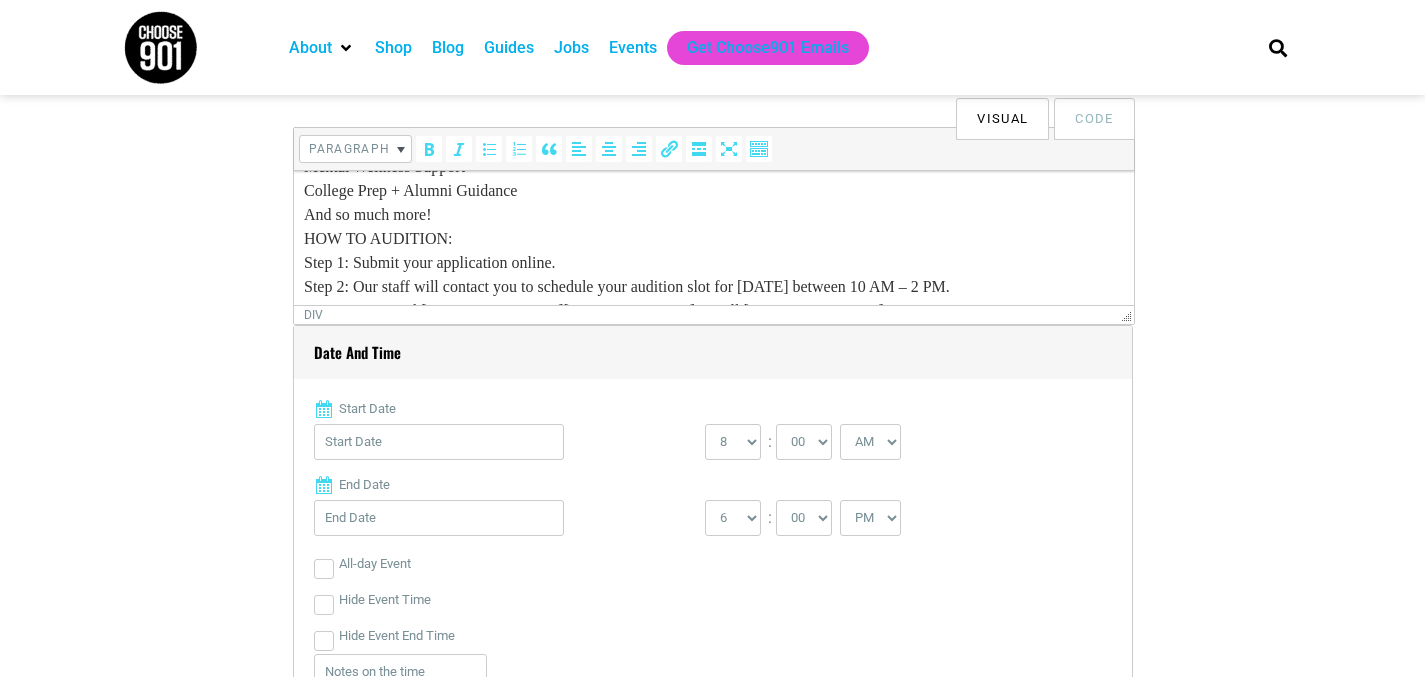 click on "Our program includes: Vocal + Instrumental Training Music Theory + Songwriting Production + Sound Engineering Videography + Choreography Mental Wellness Support College Prep + Alumni Guidance And so much more!" at bounding box center (713, 131) 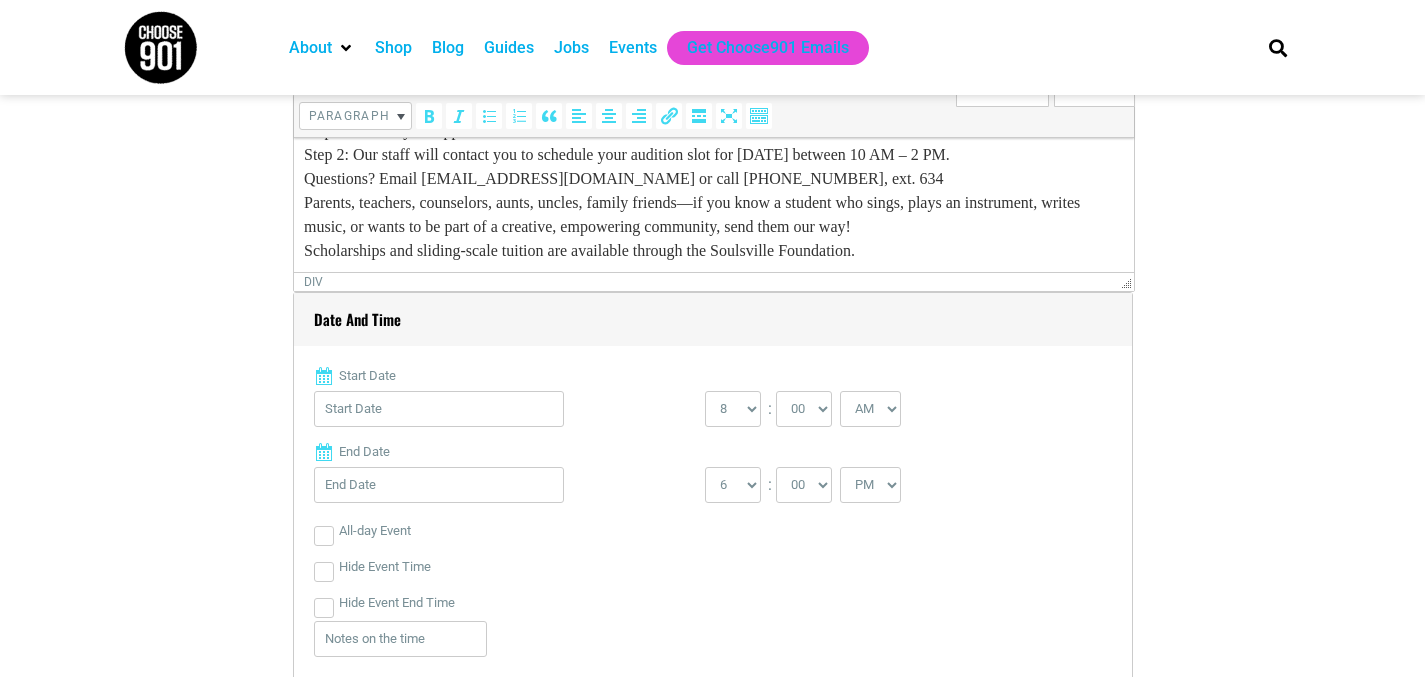 scroll, scrollTop: 671, scrollLeft: 0, axis: vertical 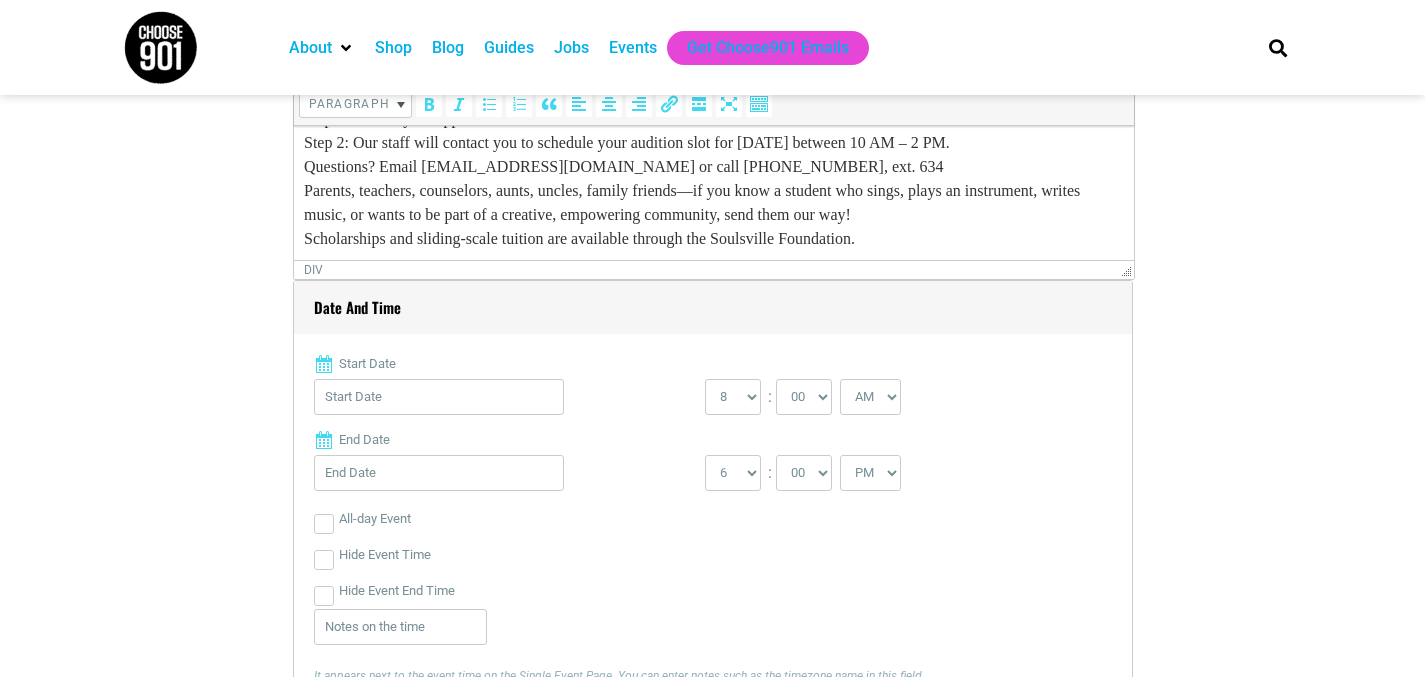 click on "HOW TO AUDITION: Step 1: Submit your application online. Step 2: Our staff will contact you to schedule your audition slot for [DATE] between 10 AM – 2 PM. Questions? Email [EMAIL_ADDRESS][DOMAIN_NAME] or call [PHONE_NUMBER], ext. 634" at bounding box center (713, 131) 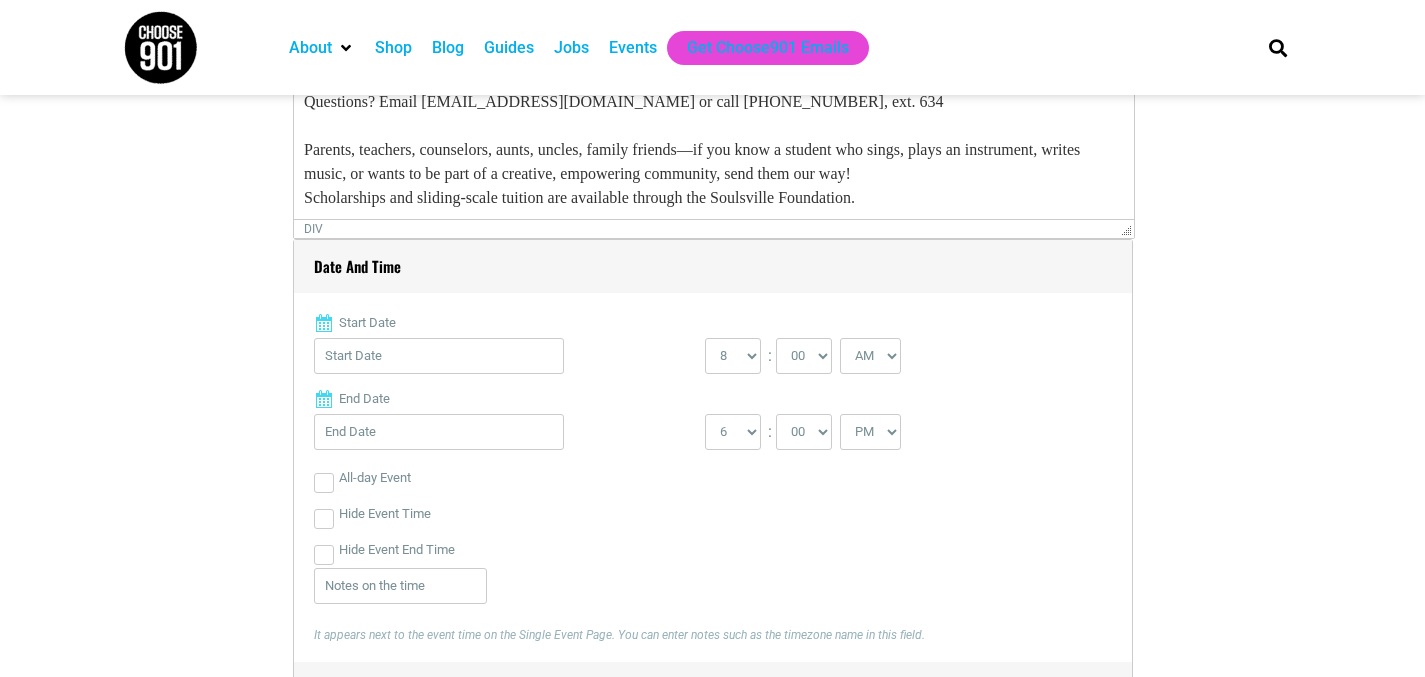 scroll, scrollTop: 714, scrollLeft: 0, axis: vertical 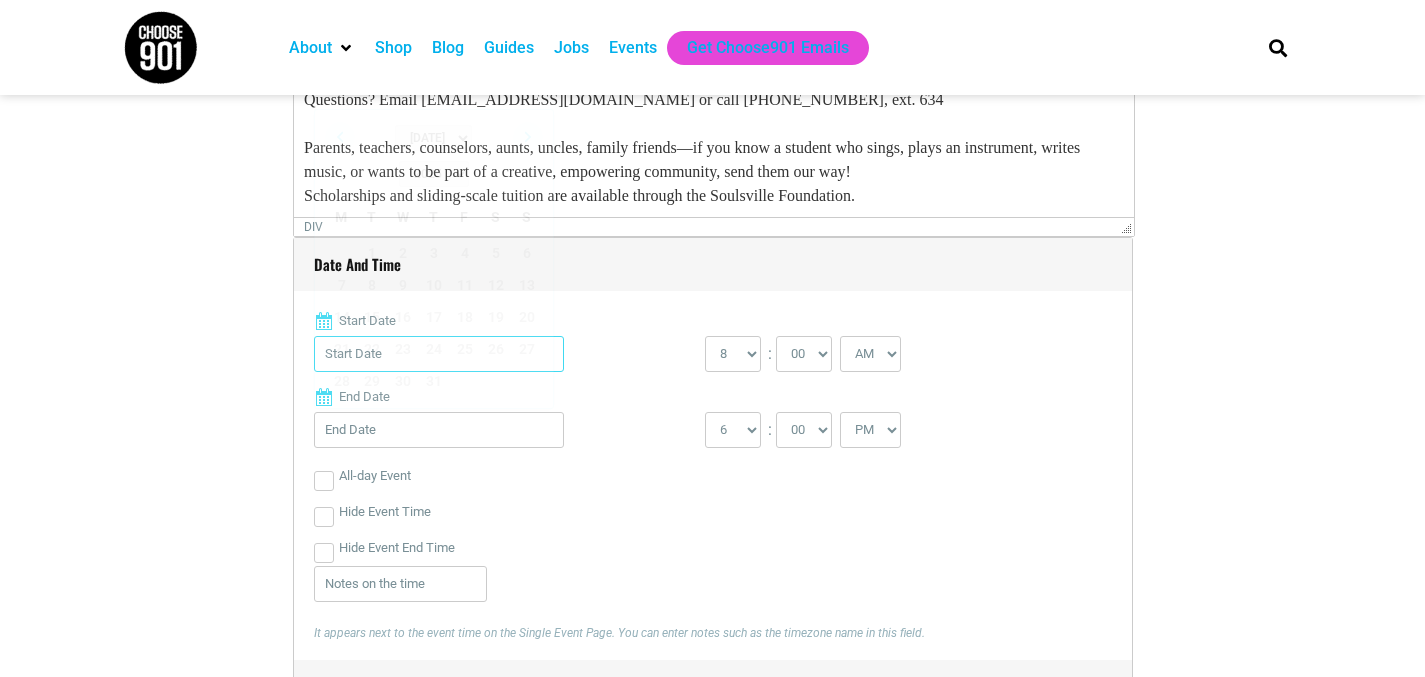 click on "Start Date" at bounding box center [439, 354] 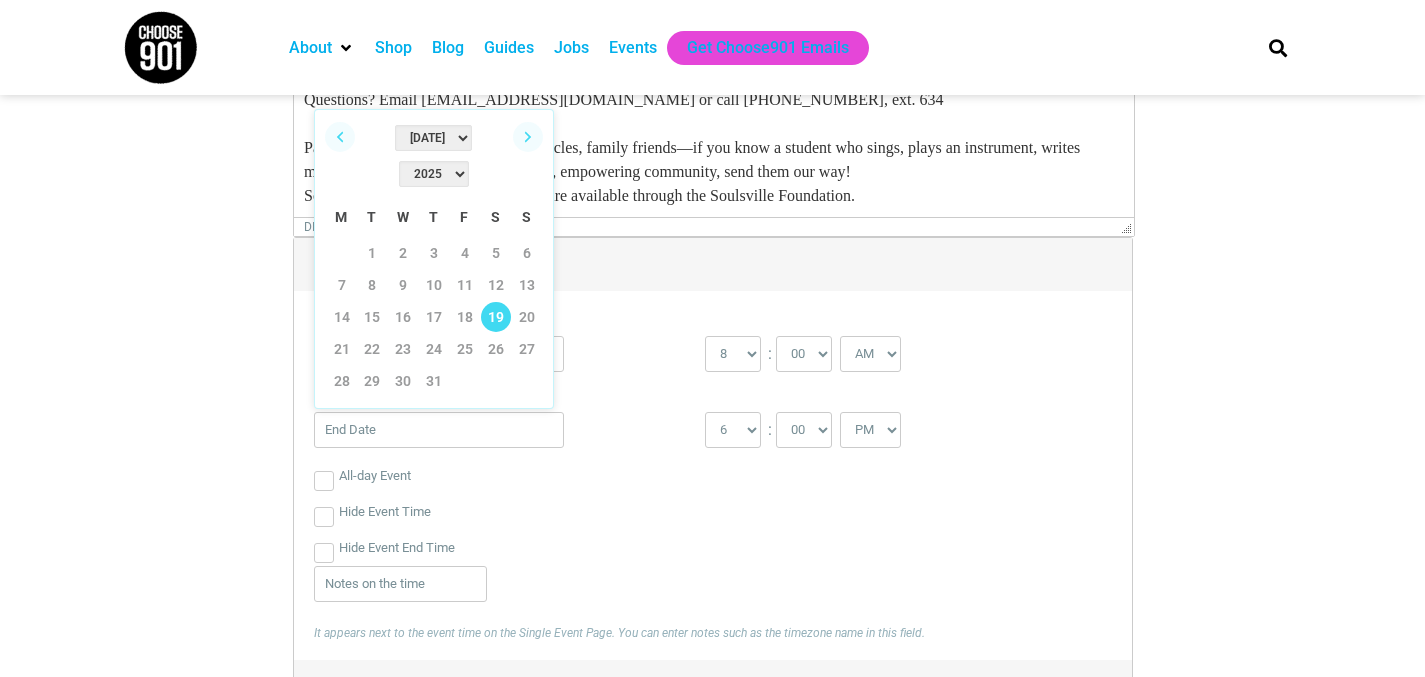 click on "19" at bounding box center [496, 317] 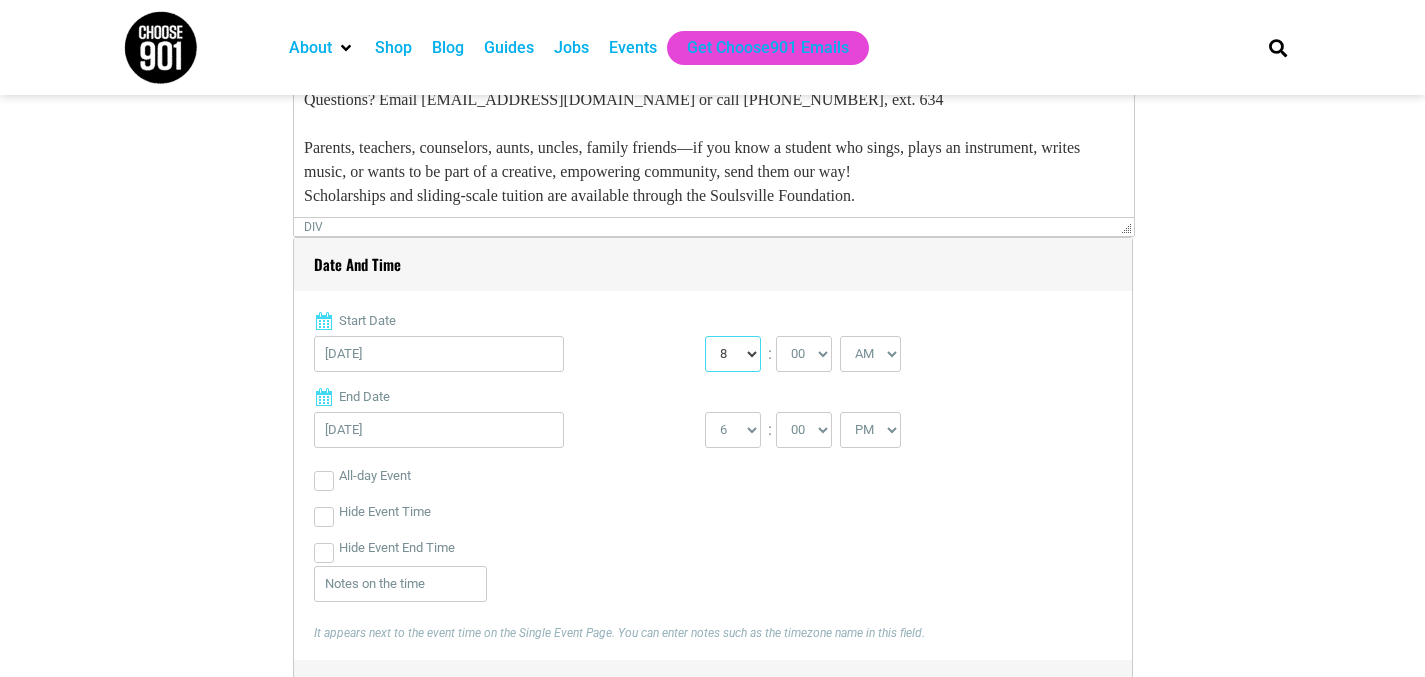 click on "0
1
2
3
4
5
6
7
8
9
10
11
12" at bounding box center (733, 354) 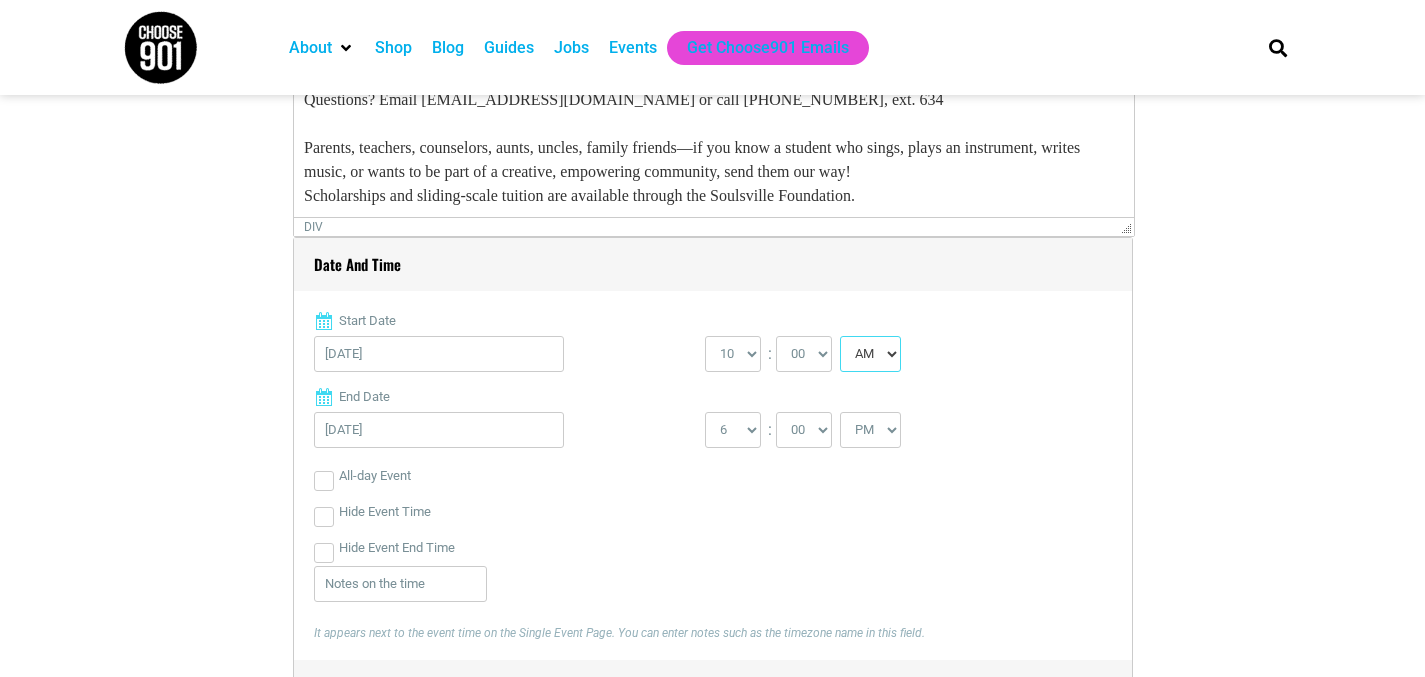 click on "AM
PM" at bounding box center (870, 354) 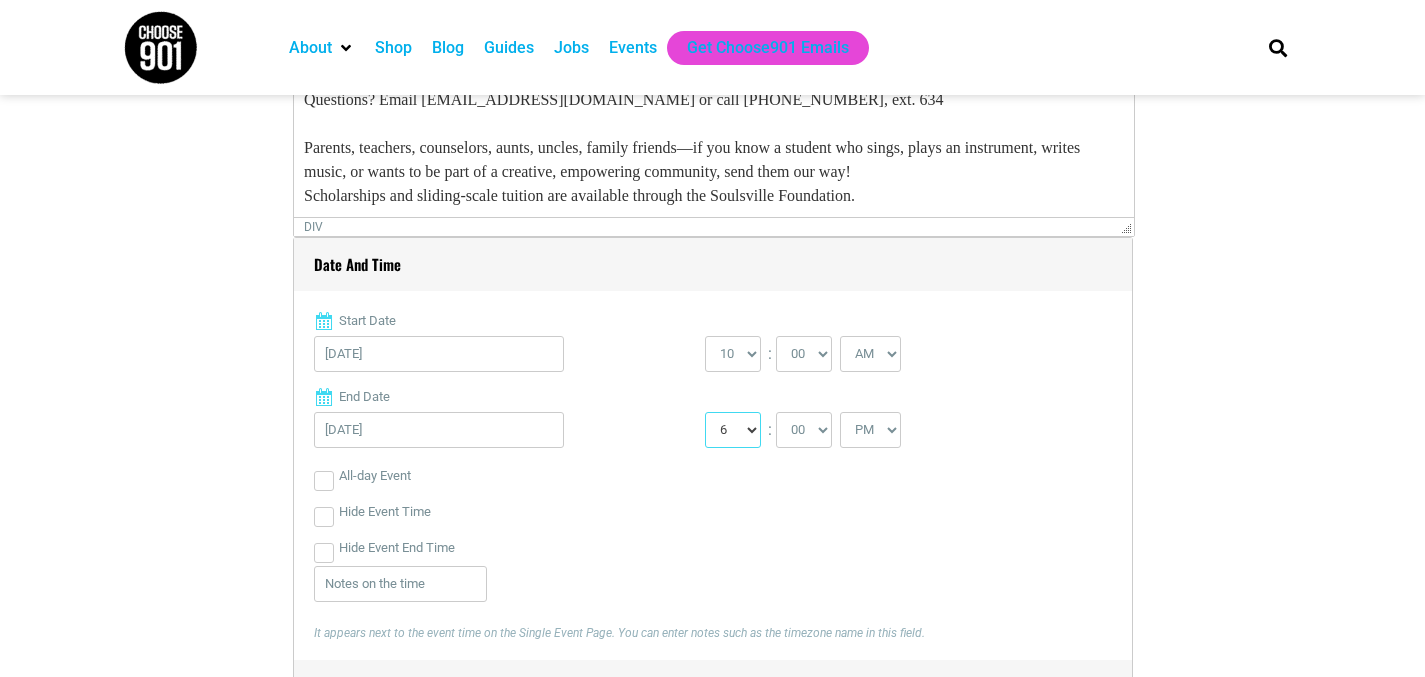 click on "1
2
3
4
5
6
7
8
9
10
11
12" at bounding box center (733, 430) 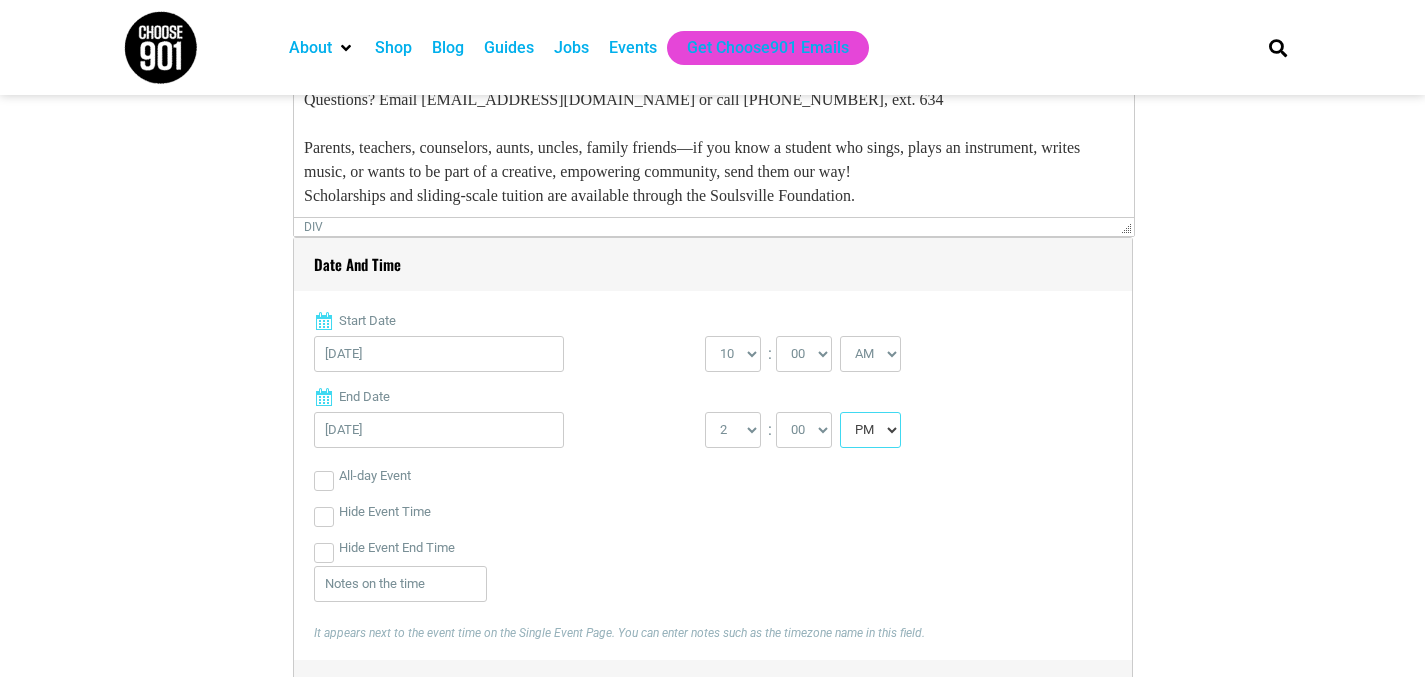 click on "AM
PM" at bounding box center [870, 430] 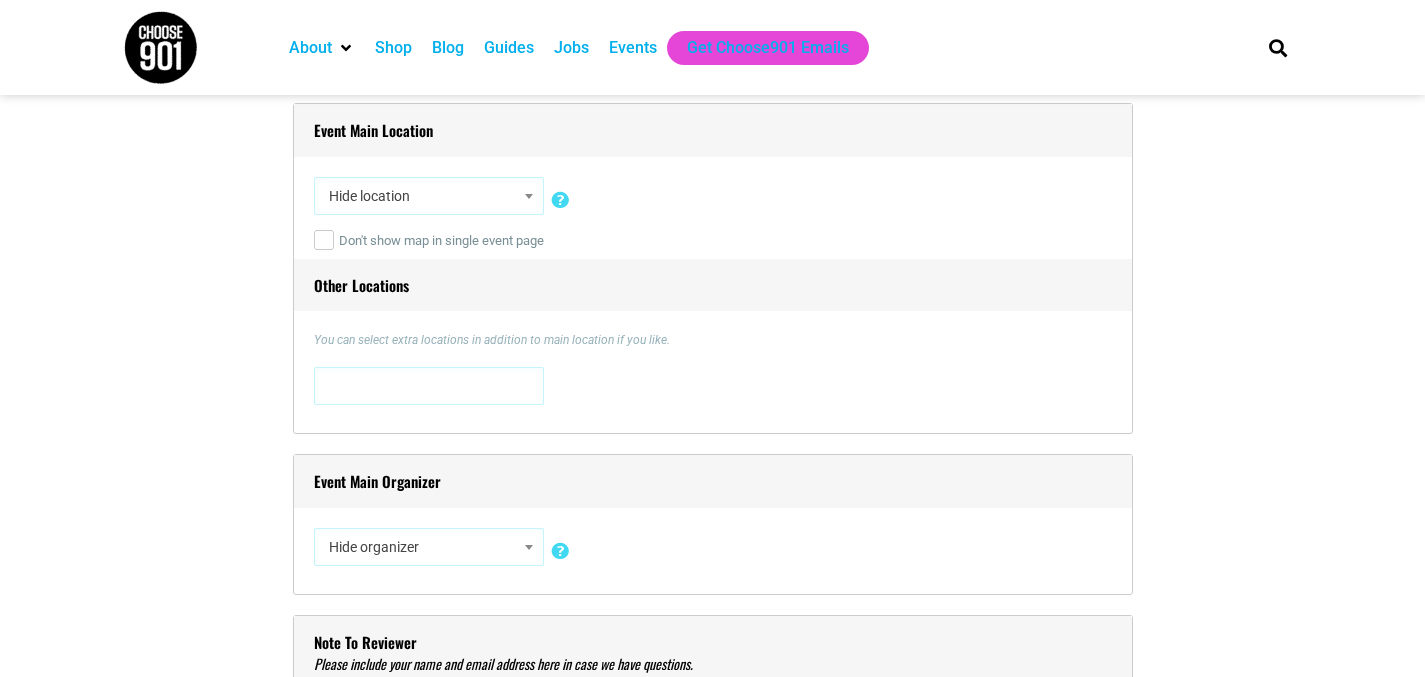 scroll, scrollTop: 1423, scrollLeft: 0, axis: vertical 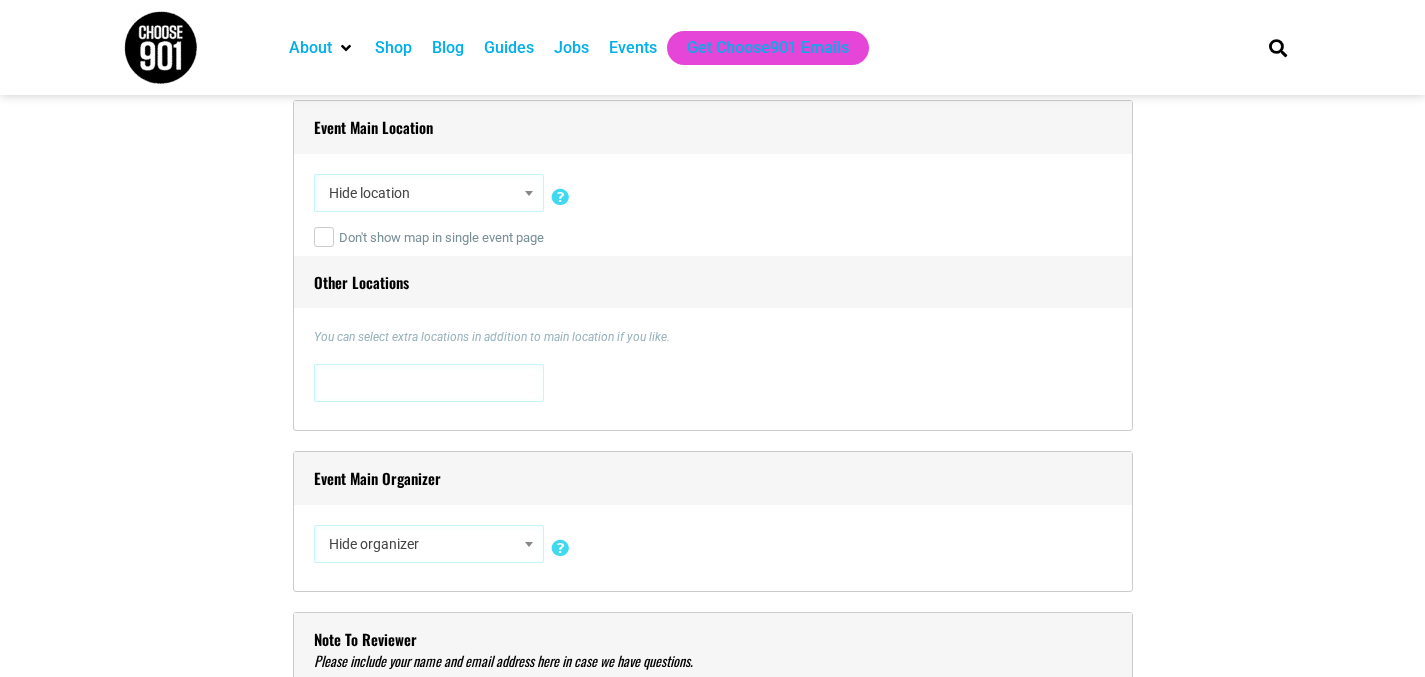 click at bounding box center [529, 193] 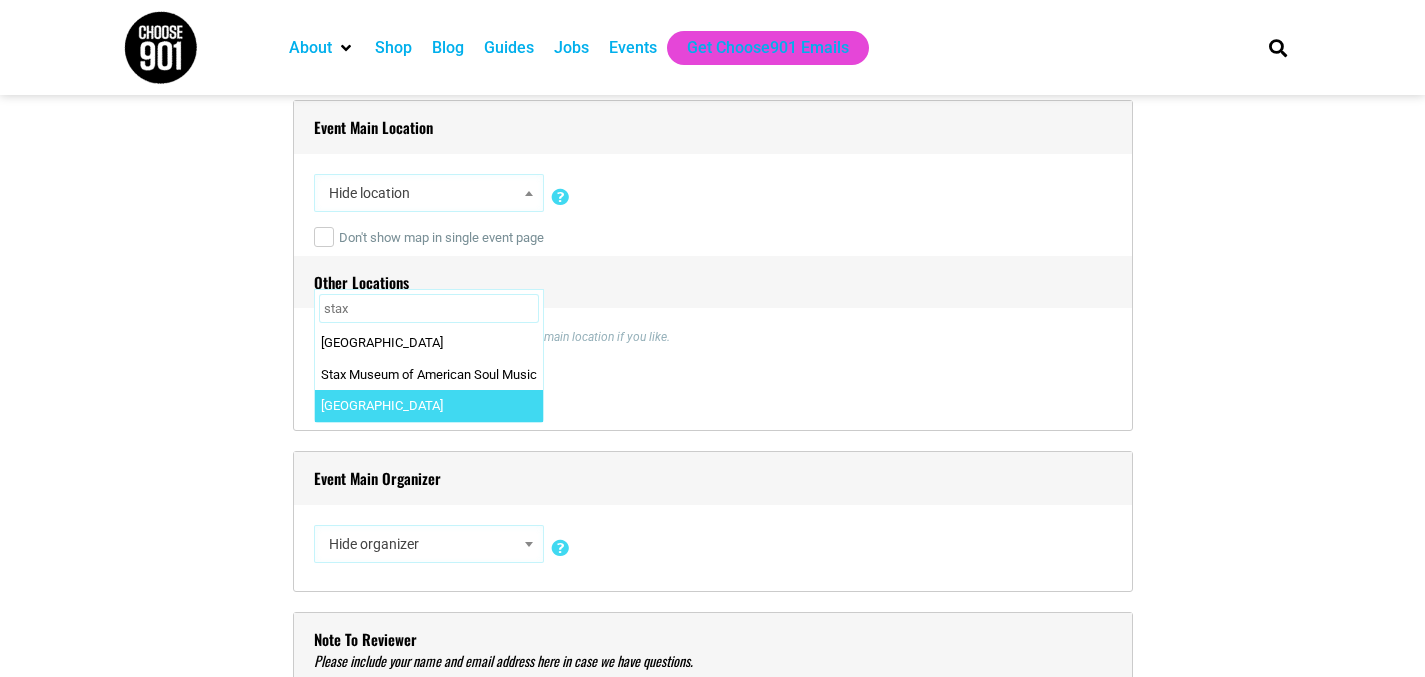 type on "stax" 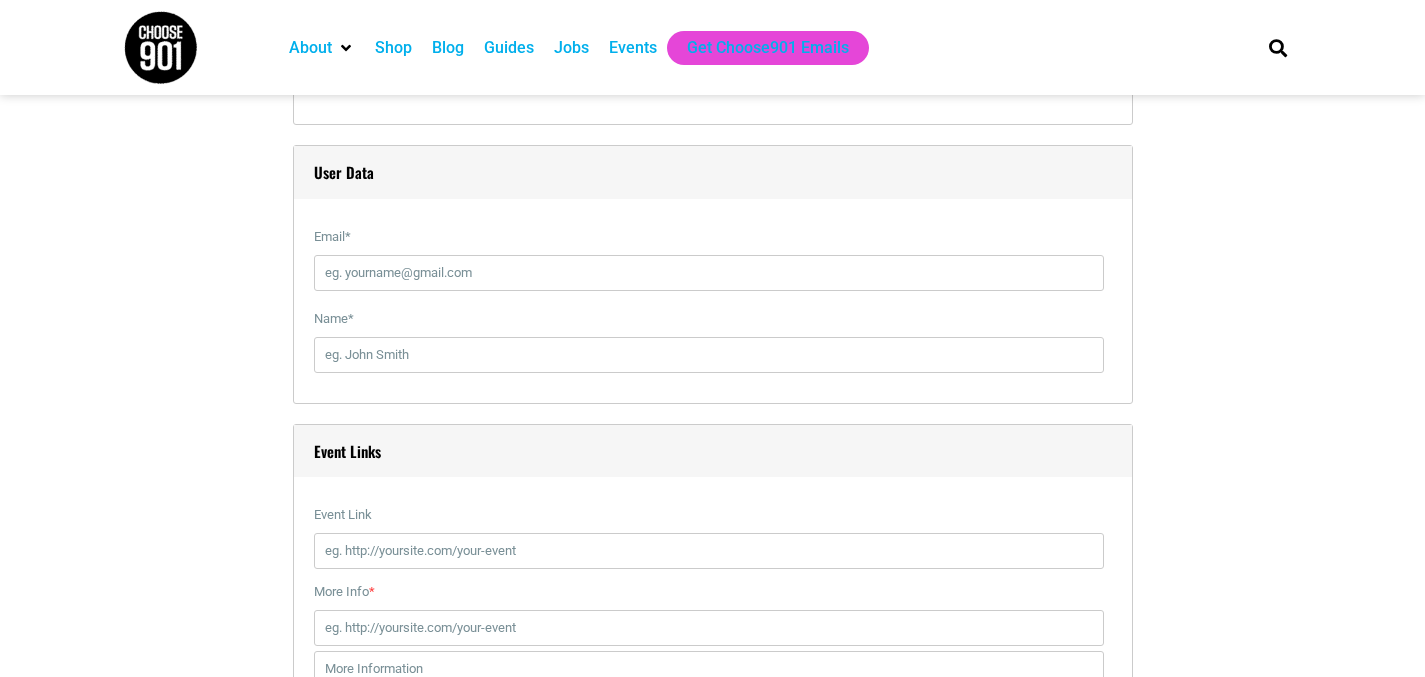 scroll, scrollTop: 2125, scrollLeft: 0, axis: vertical 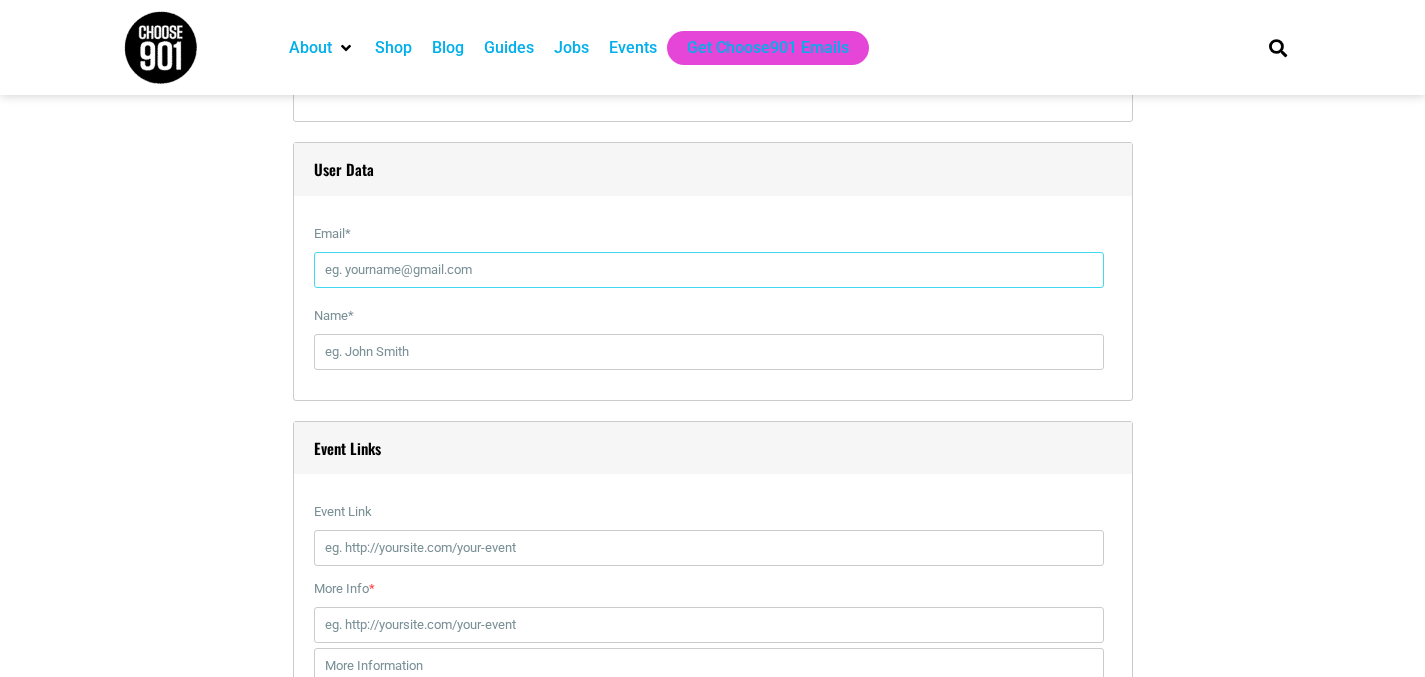 click on "Email *" at bounding box center (709, 270) 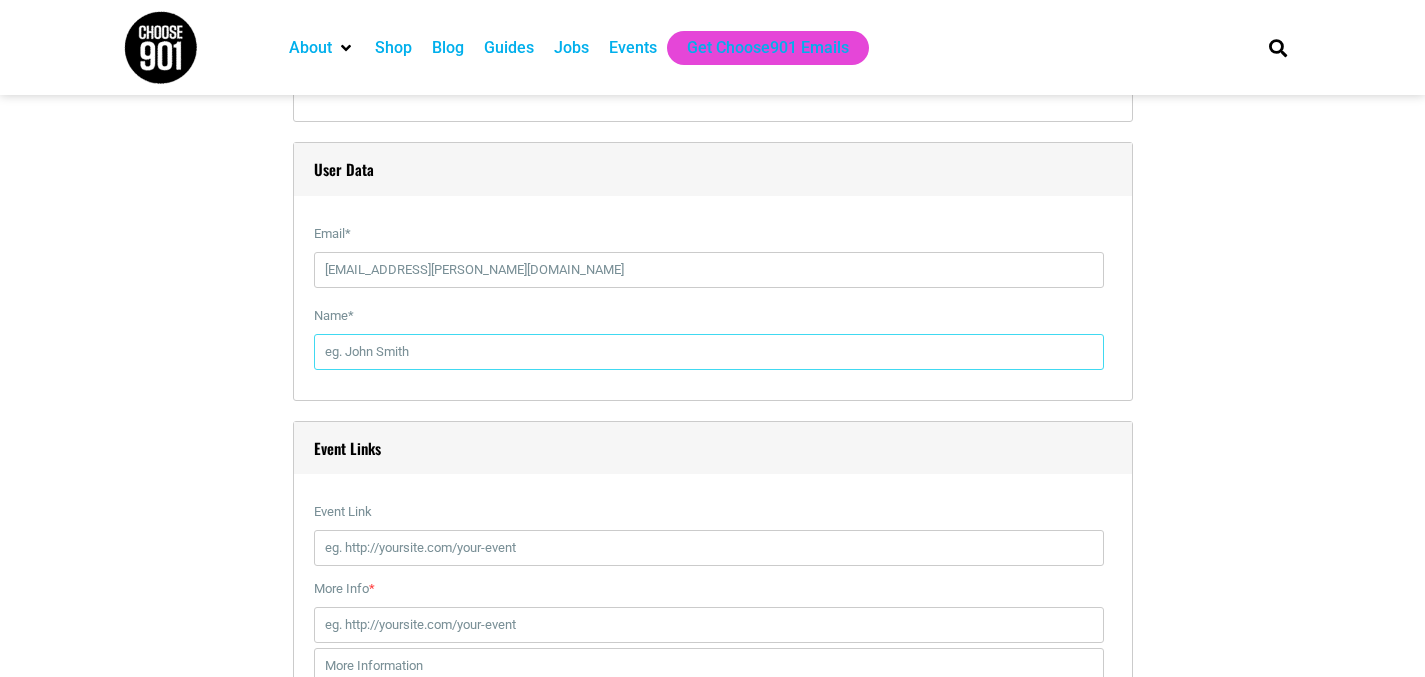 click on "Name *" at bounding box center [709, 352] 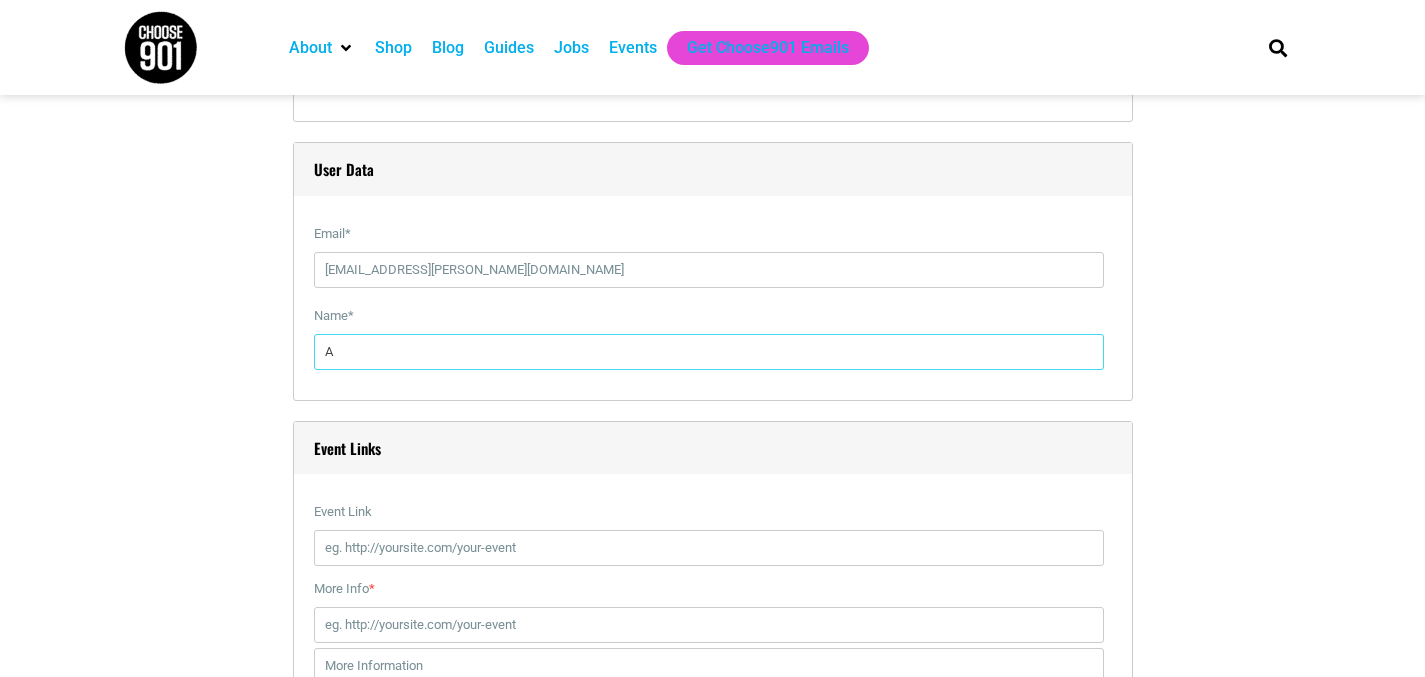 type on "[PERSON_NAME]" 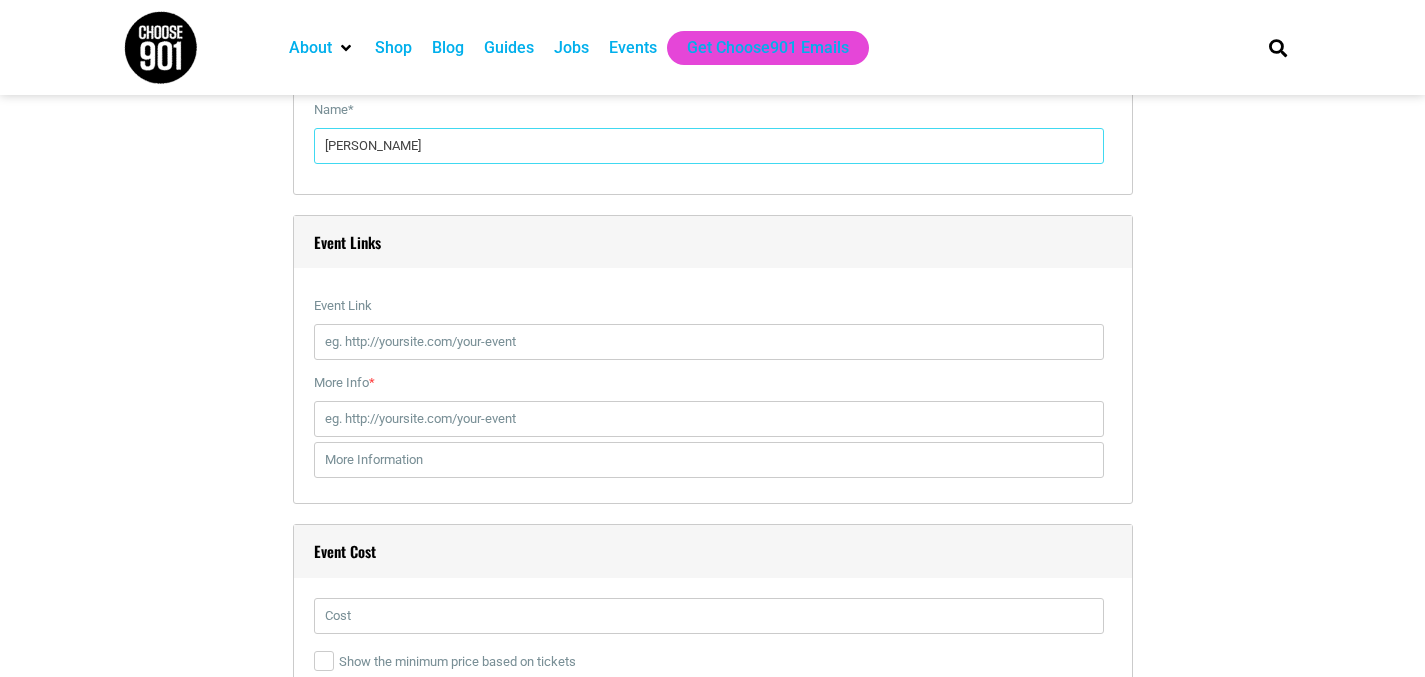 scroll, scrollTop: 2333, scrollLeft: 0, axis: vertical 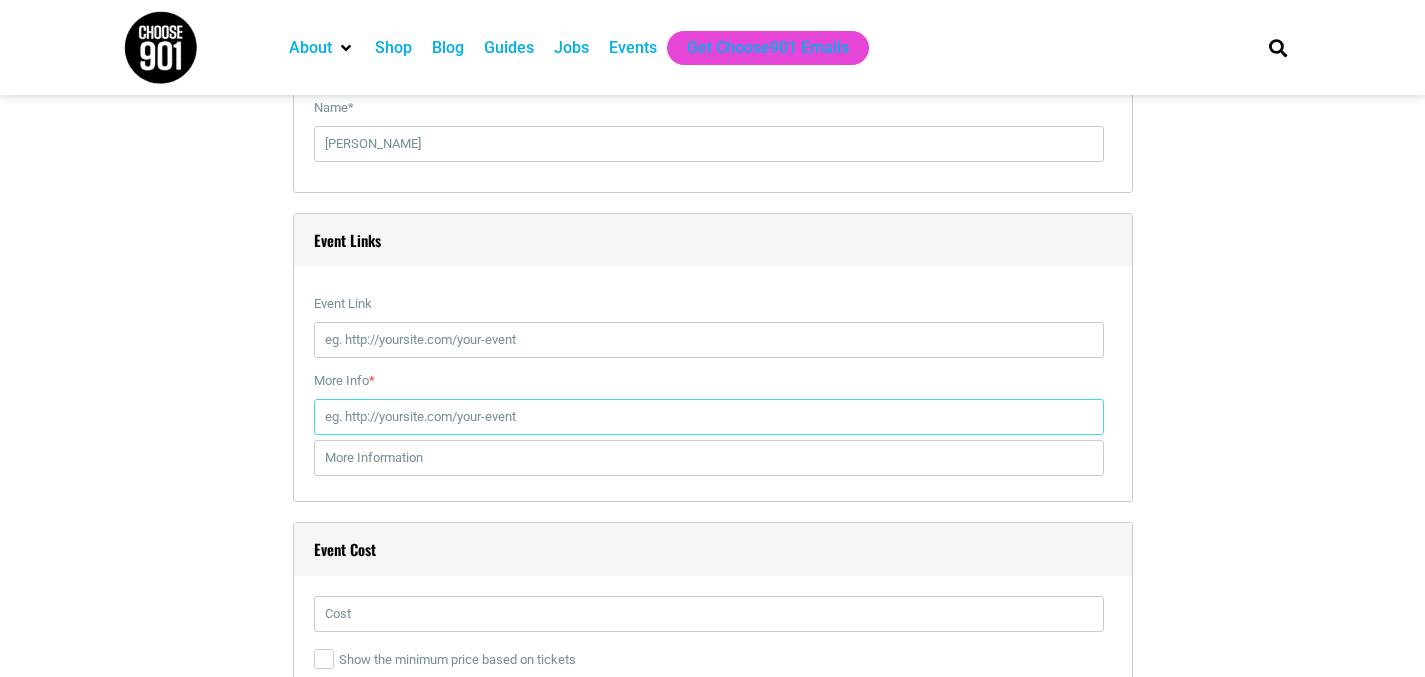 click on "More Info  *" at bounding box center (709, 417) 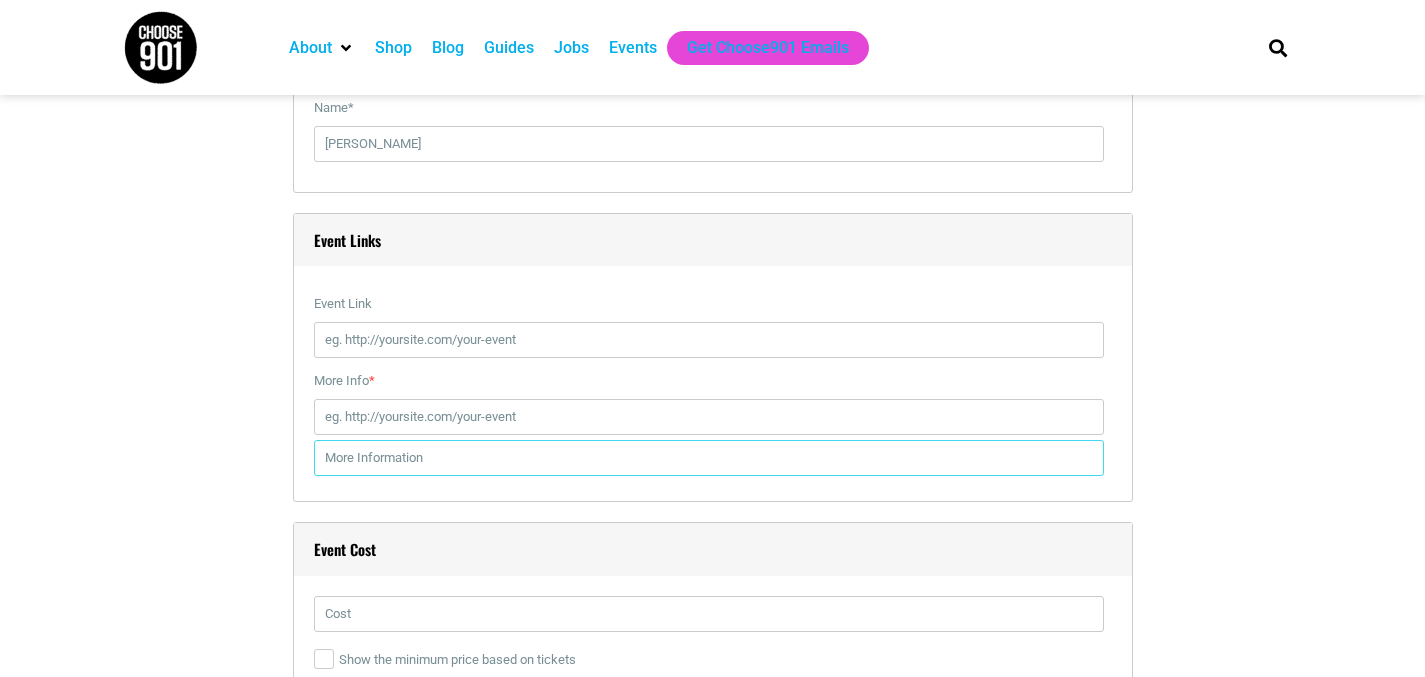 click at bounding box center (709, 458) 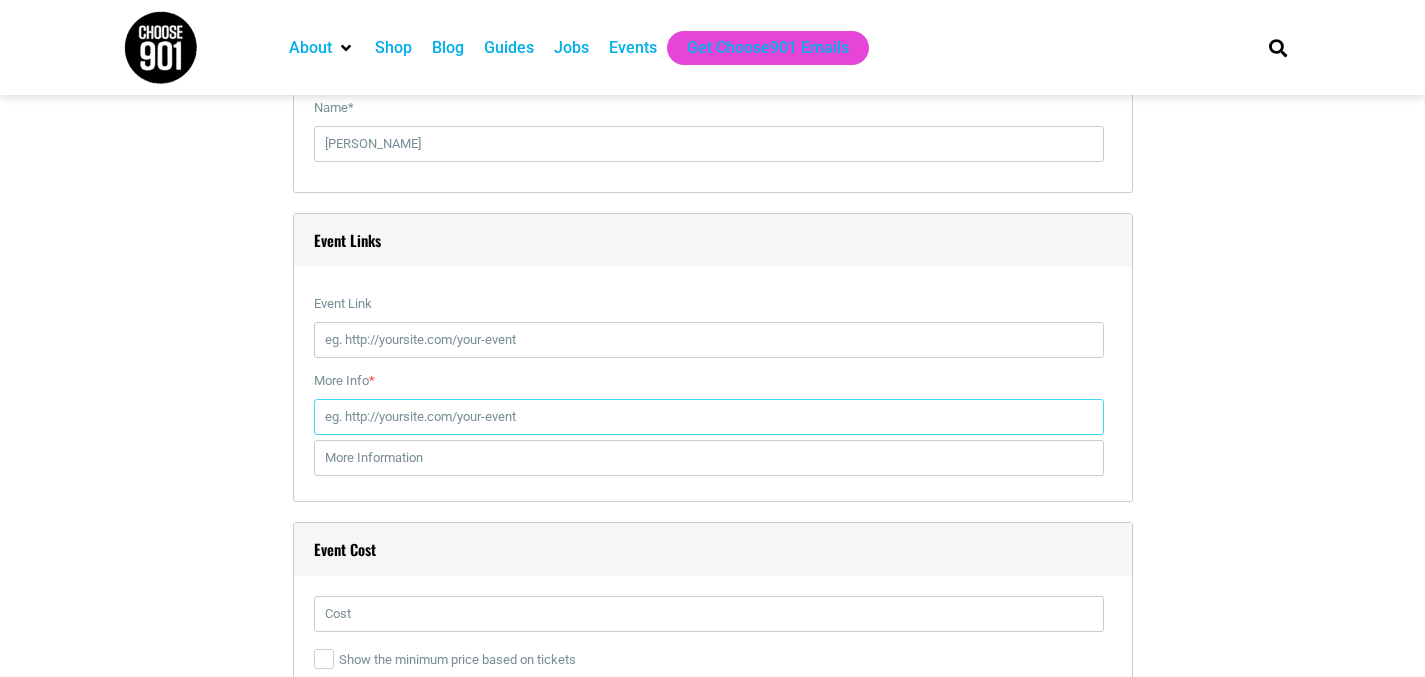 click on "More Info  *" at bounding box center [709, 417] 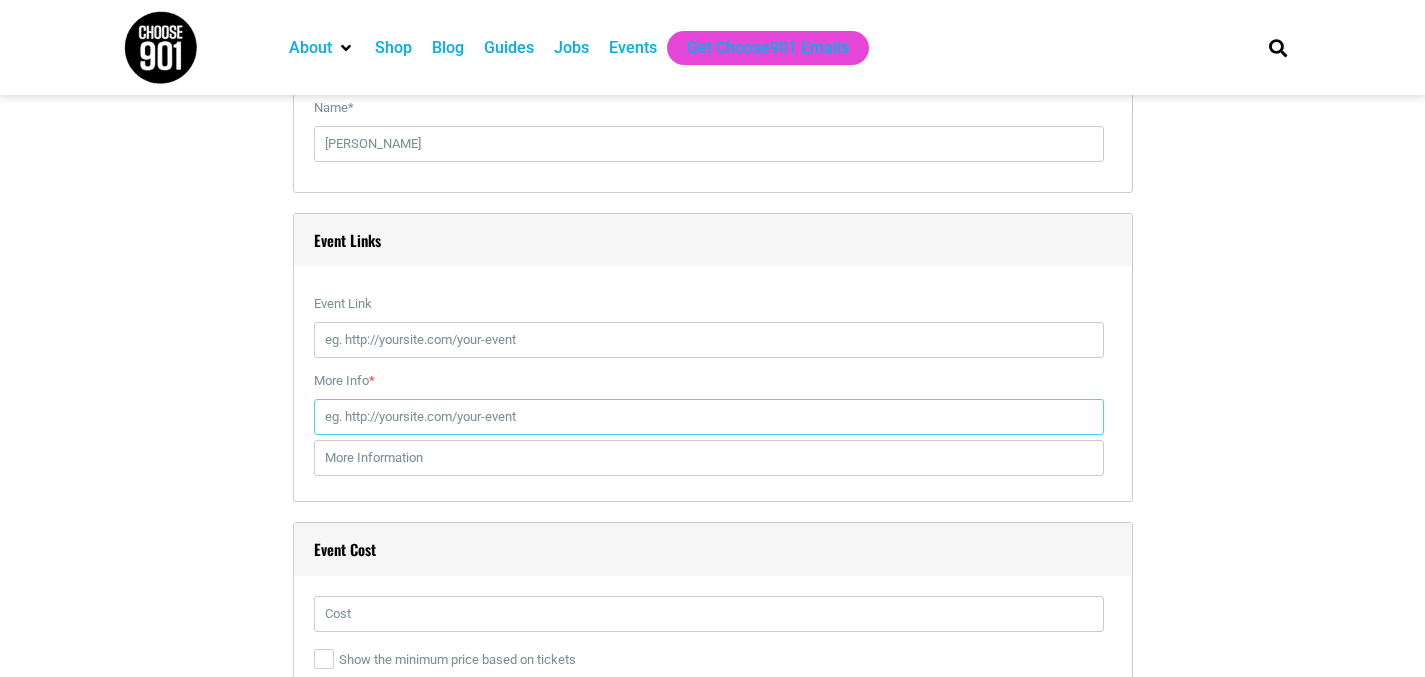 paste on "[URL][DOMAIN_NAME]" 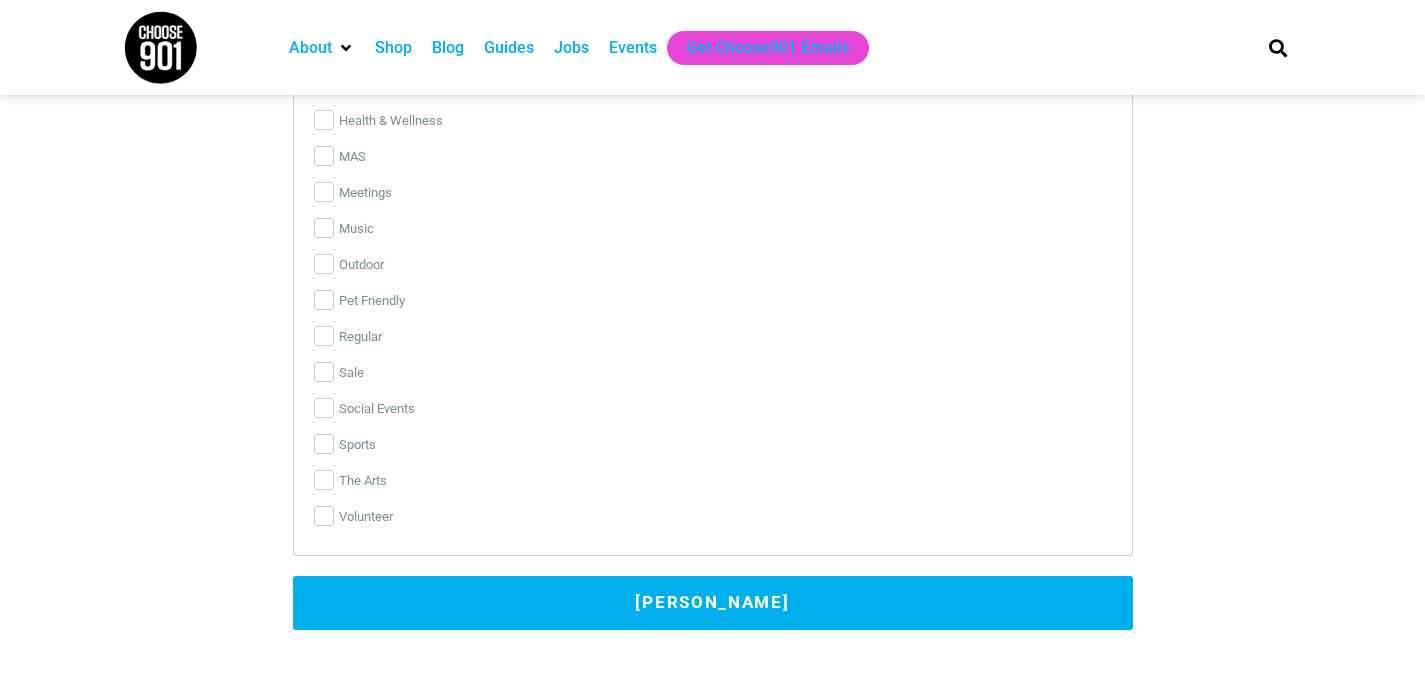 scroll, scrollTop: 3628, scrollLeft: 0, axis: vertical 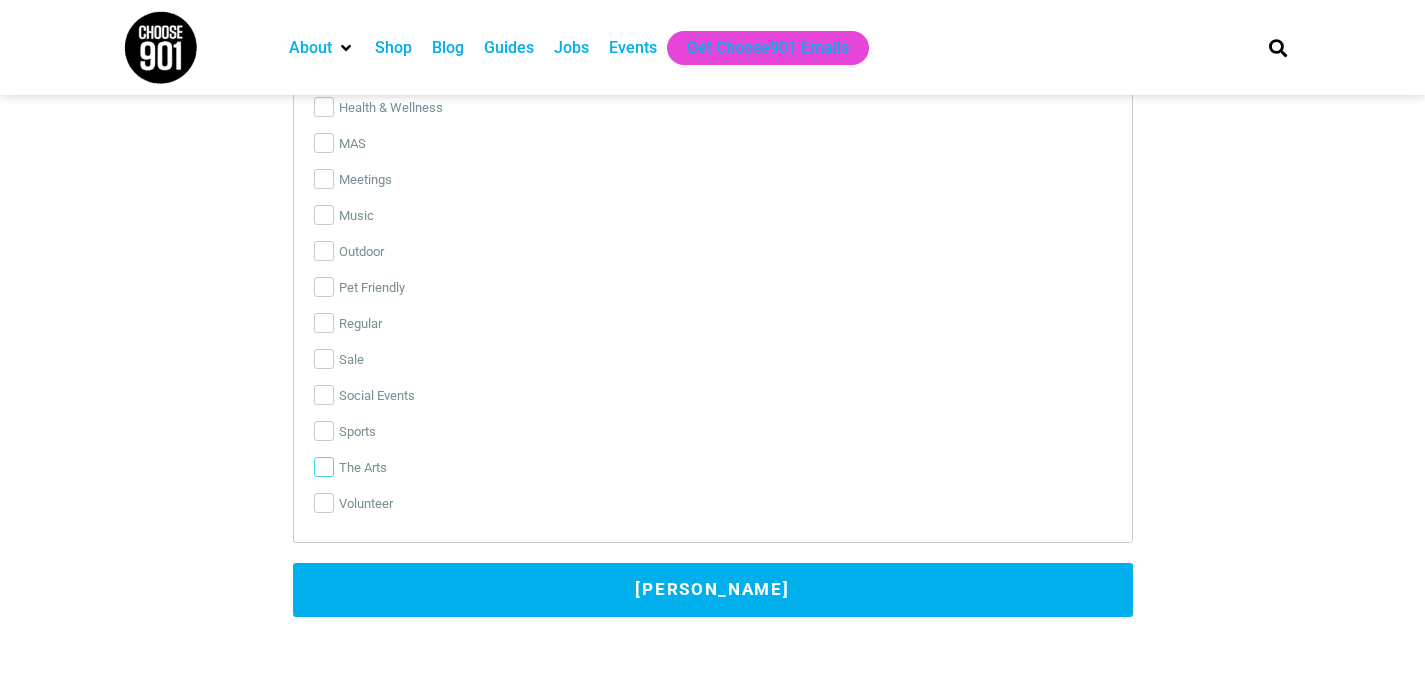 type on "[URL][DOMAIN_NAME]" 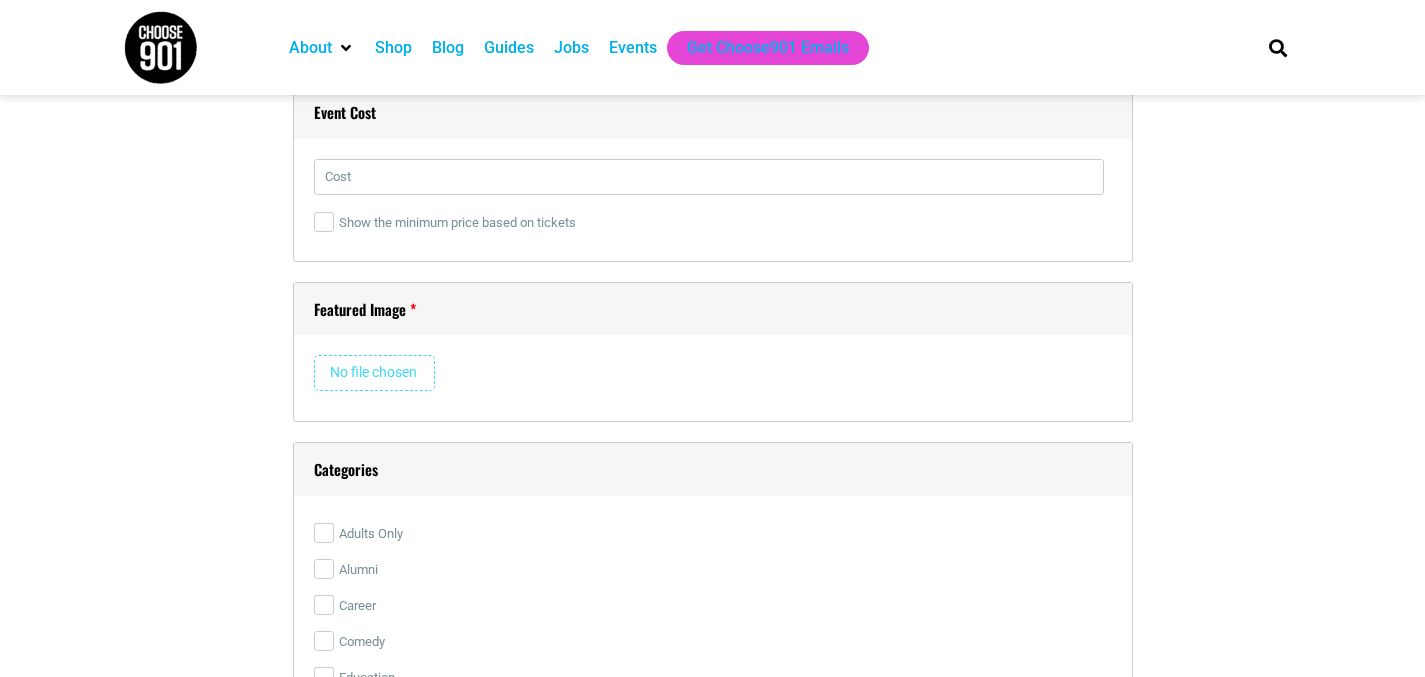 scroll, scrollTop: 2743, scrollLeft: 0, axis: vertical 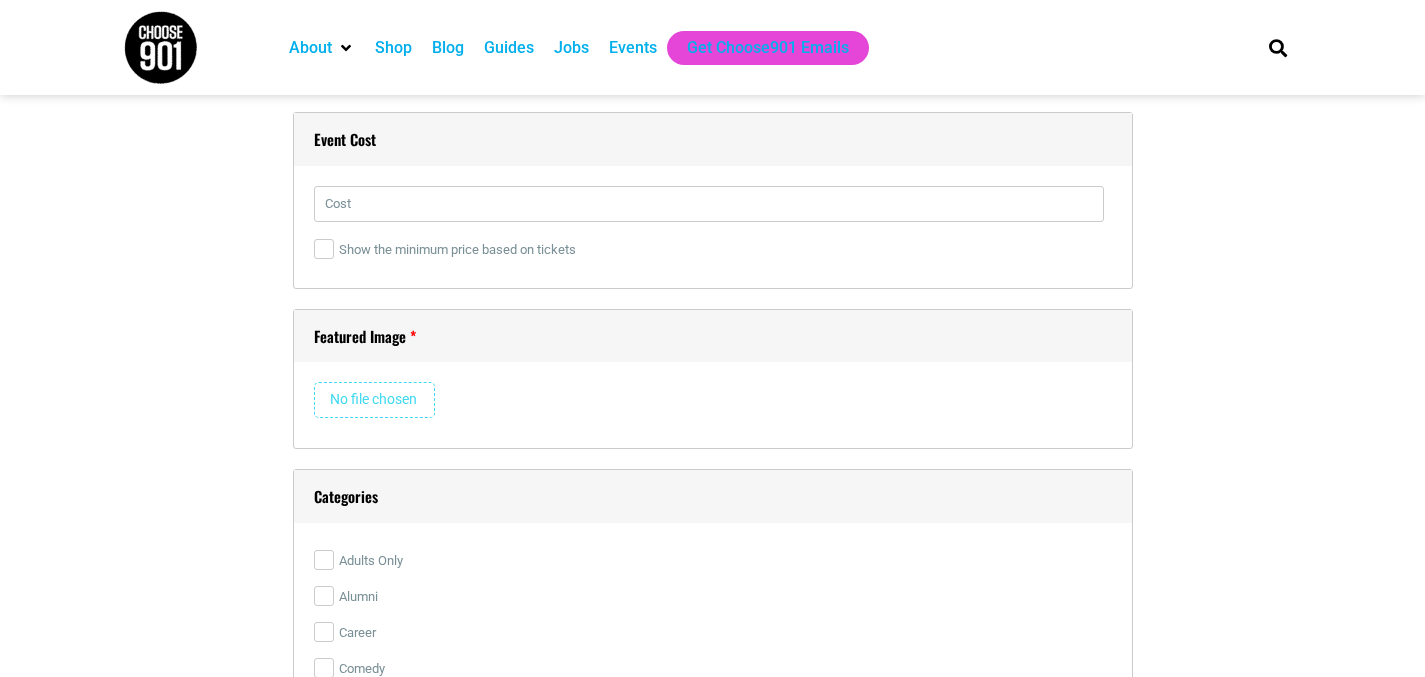 click on "Featured Image
Remove Image" at bounding box center (713, 379) 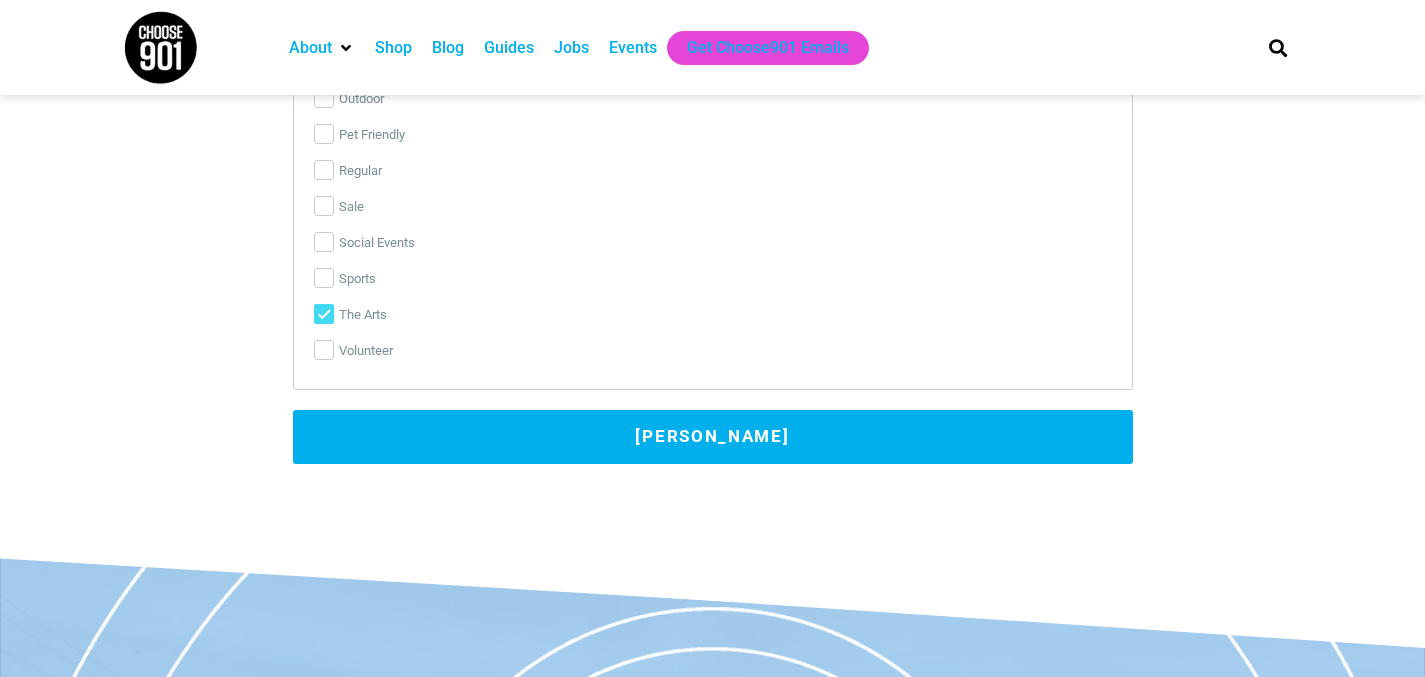 type 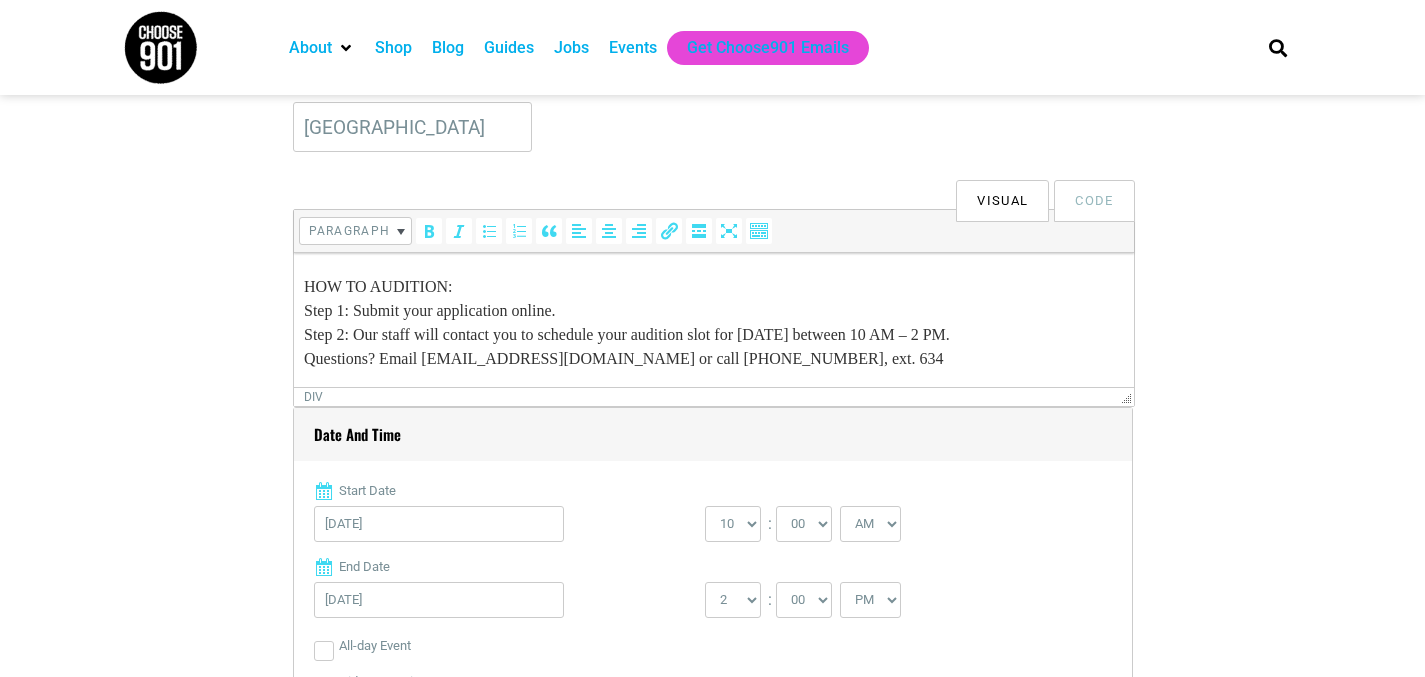 scroll, scrollTop: 397, scrollLeft: 0, axis: vertical 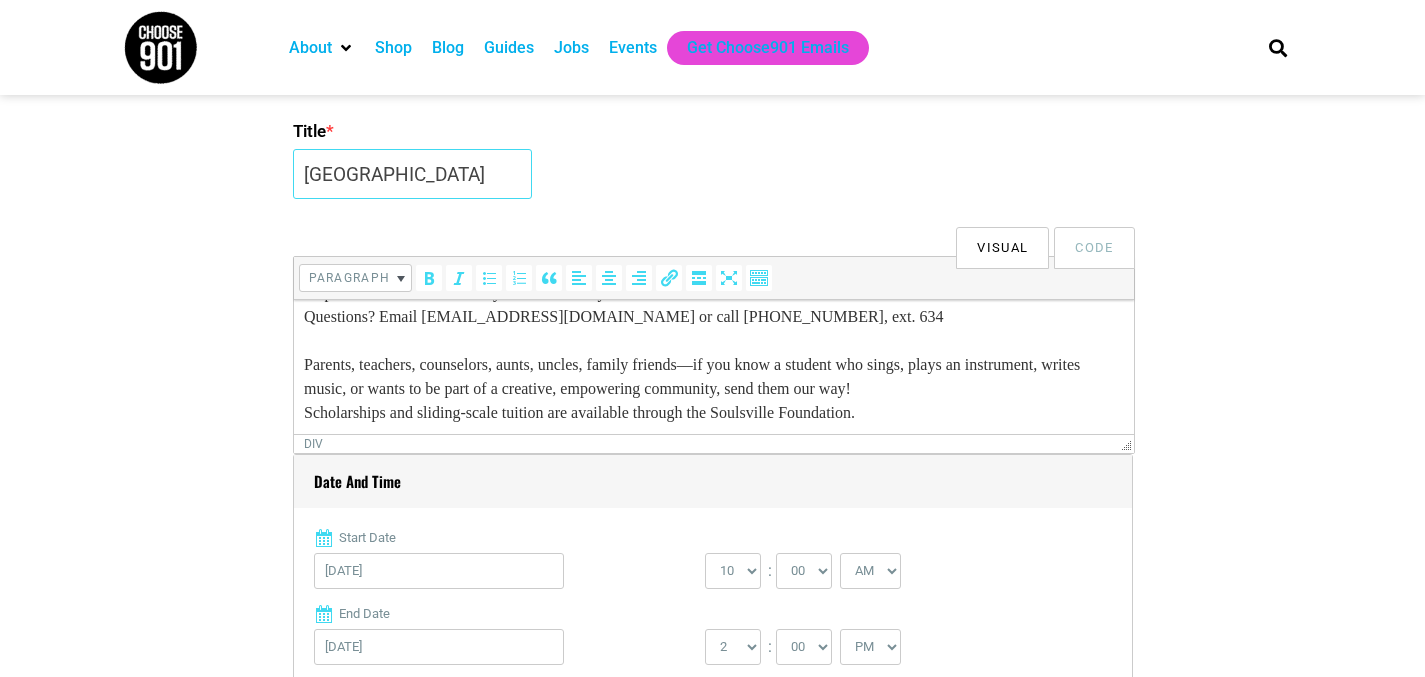 click on "[GEOGRAPHIC_DATA]" at bounding box center [412, 174] 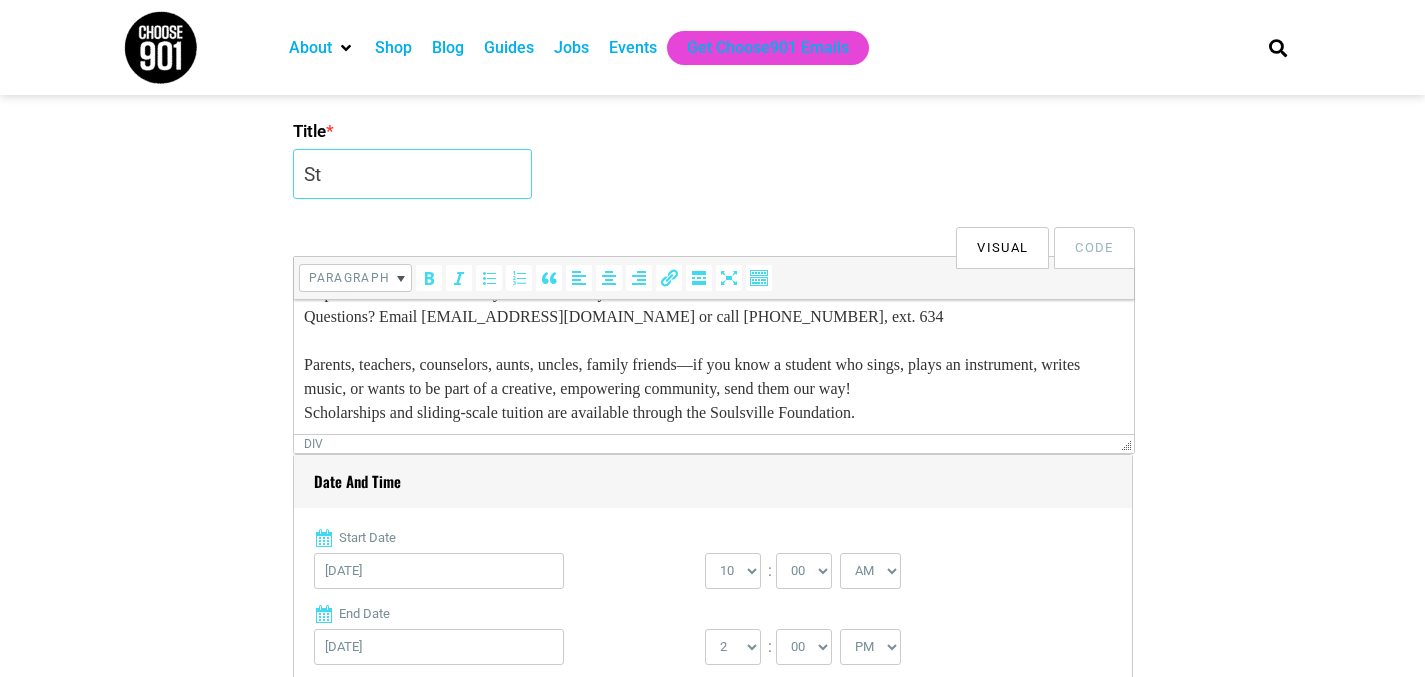 type on "S" 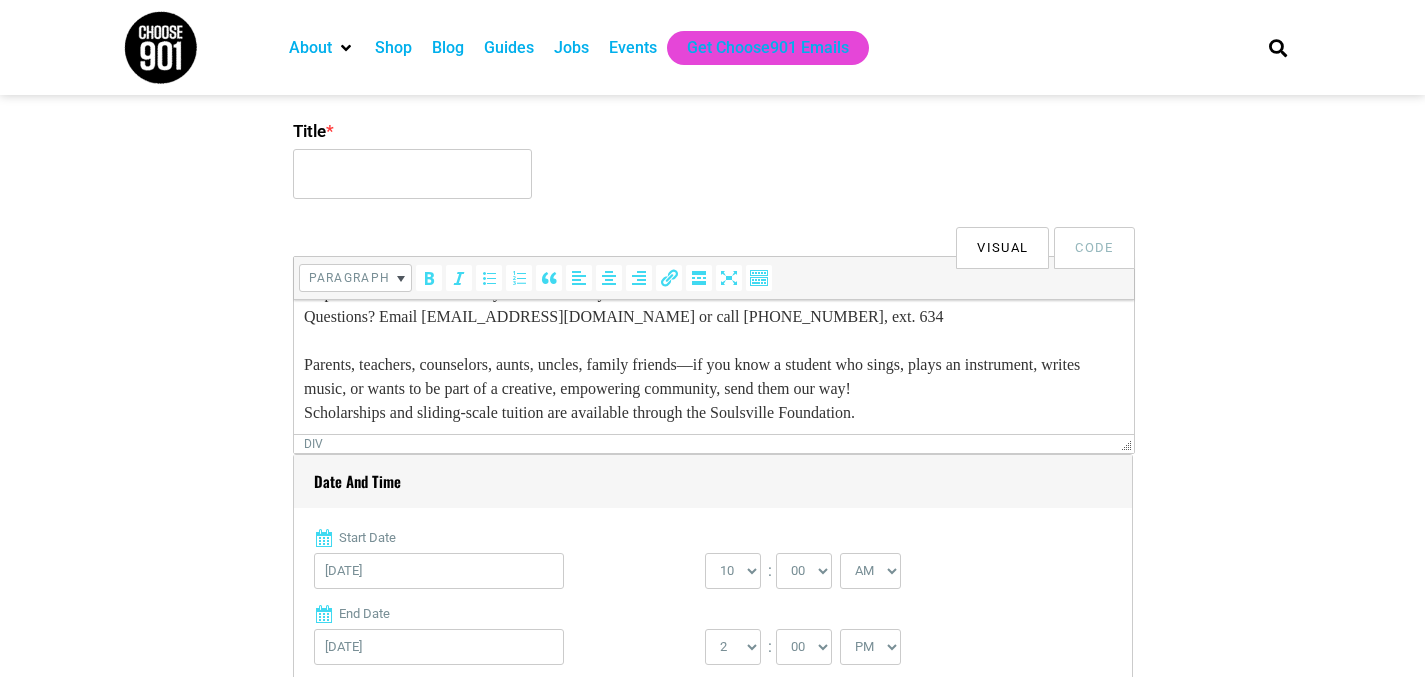 click on "Title  *
Visual
Code
b i link b-quote del ins img ul ol li code more close tags Paragraph     div
Date and Time
Start Date
[DATE]
0
1
2
3
4
5
6
7
8 9 10 11 12
: 1" at bounding box center (713, 2228) 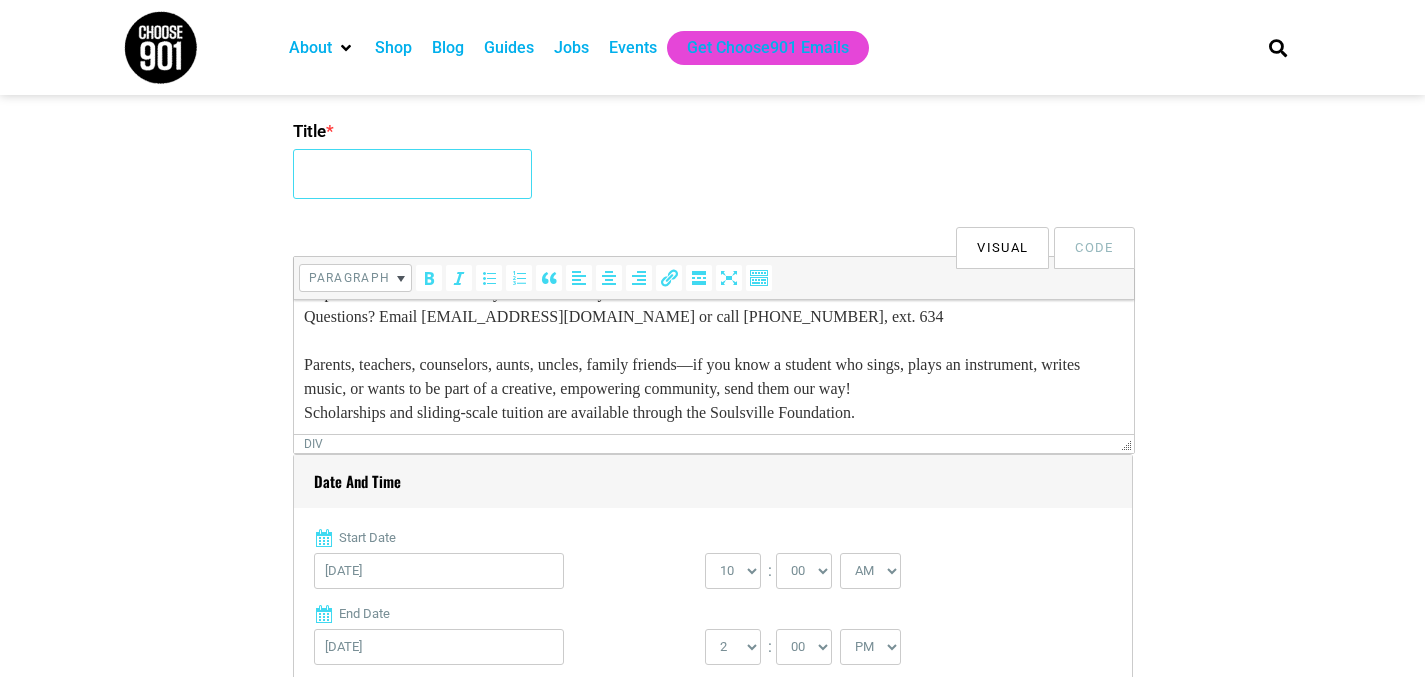 click on "Title  *" at bounding box center [412, 174] 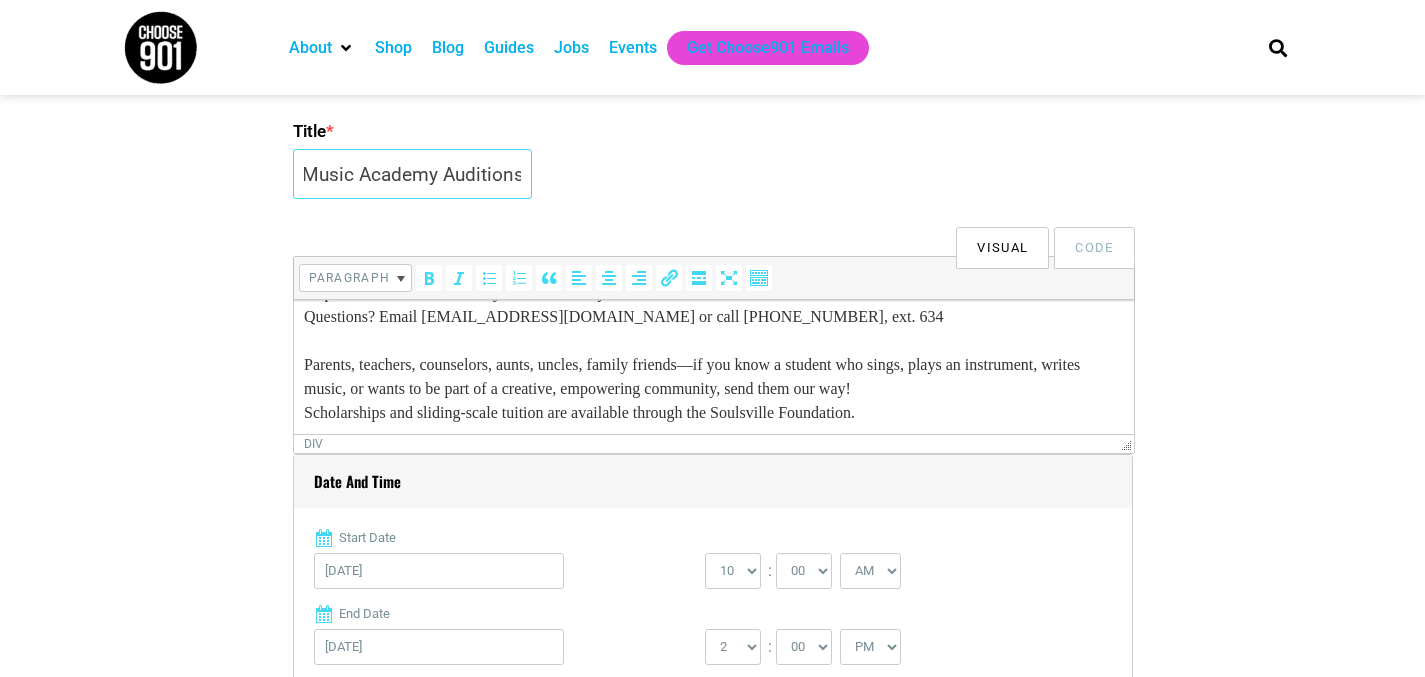 scroll, scrollTop: 0, scrollLeft: 52, axis: horizontal 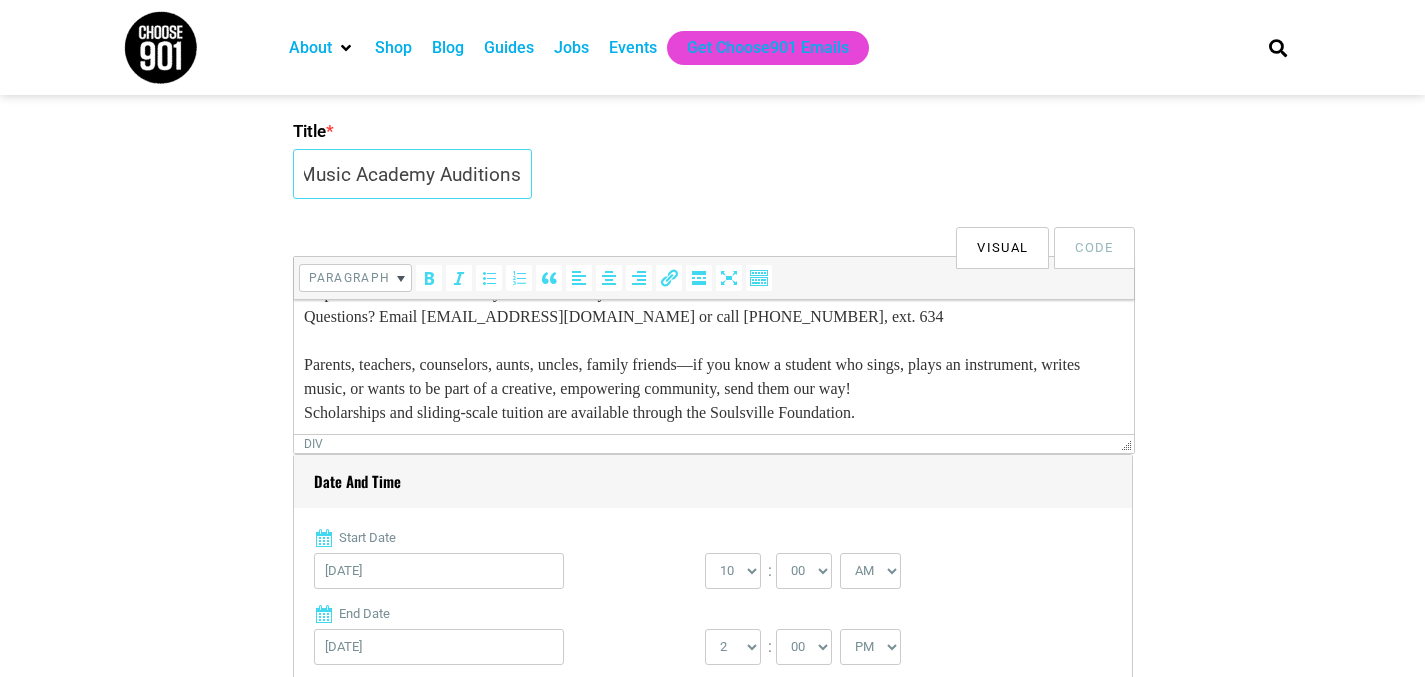 type on "Stax Music Academy Auditions" 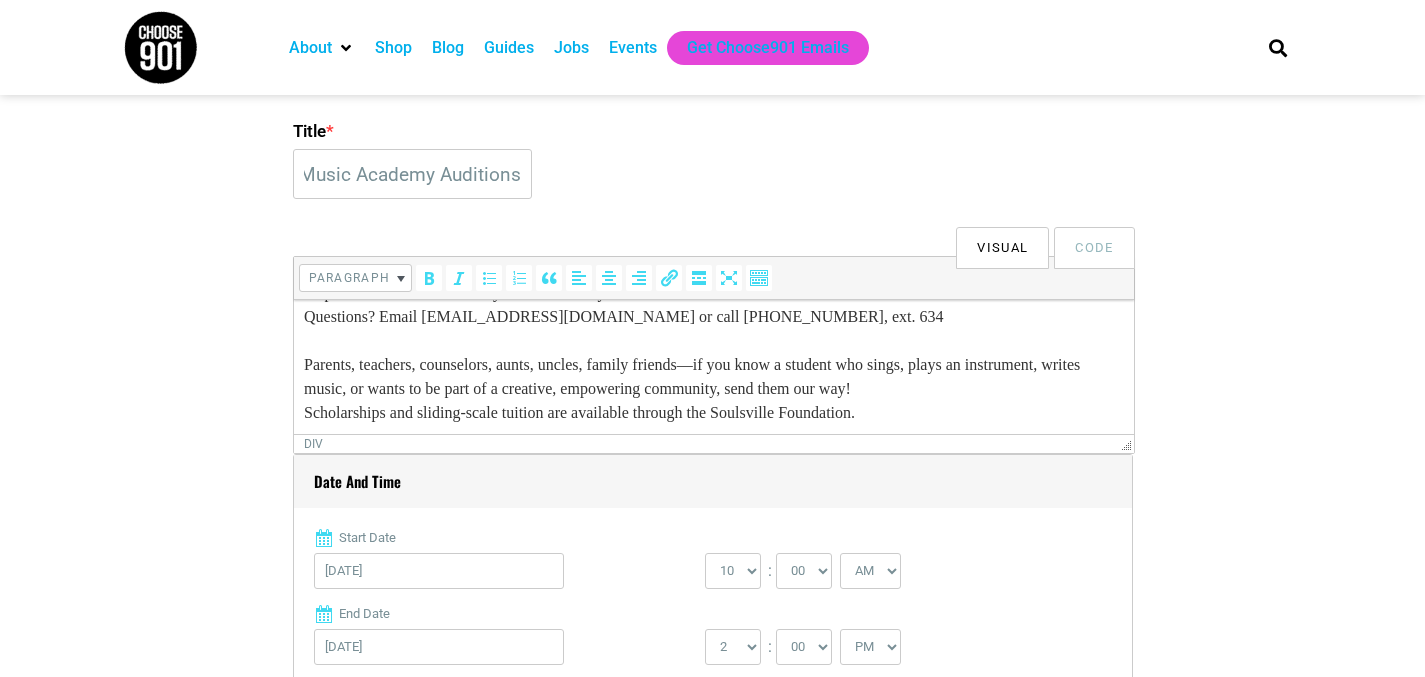 scroll, scrollTop: 0, scrollLeft: 0, axis: both 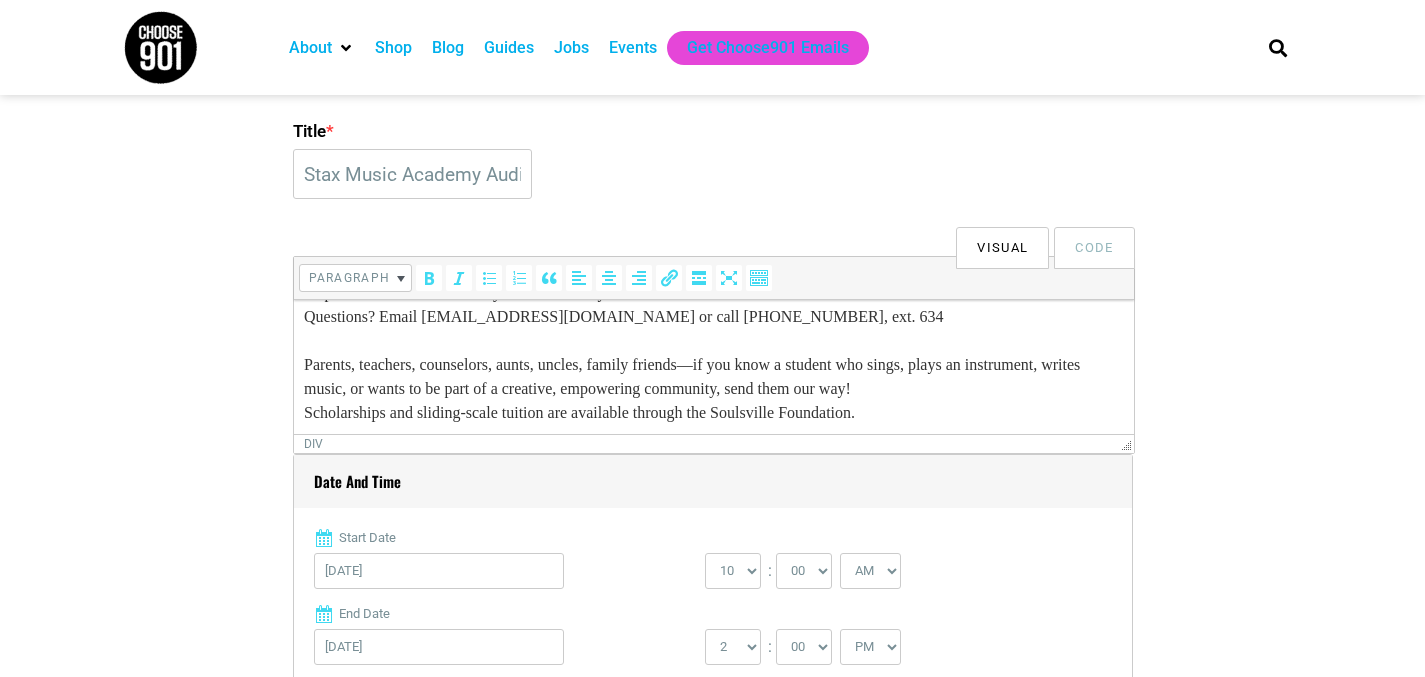 click on "Title  *
Stax Music Academy Auditions" at bounding box center [713, 161] 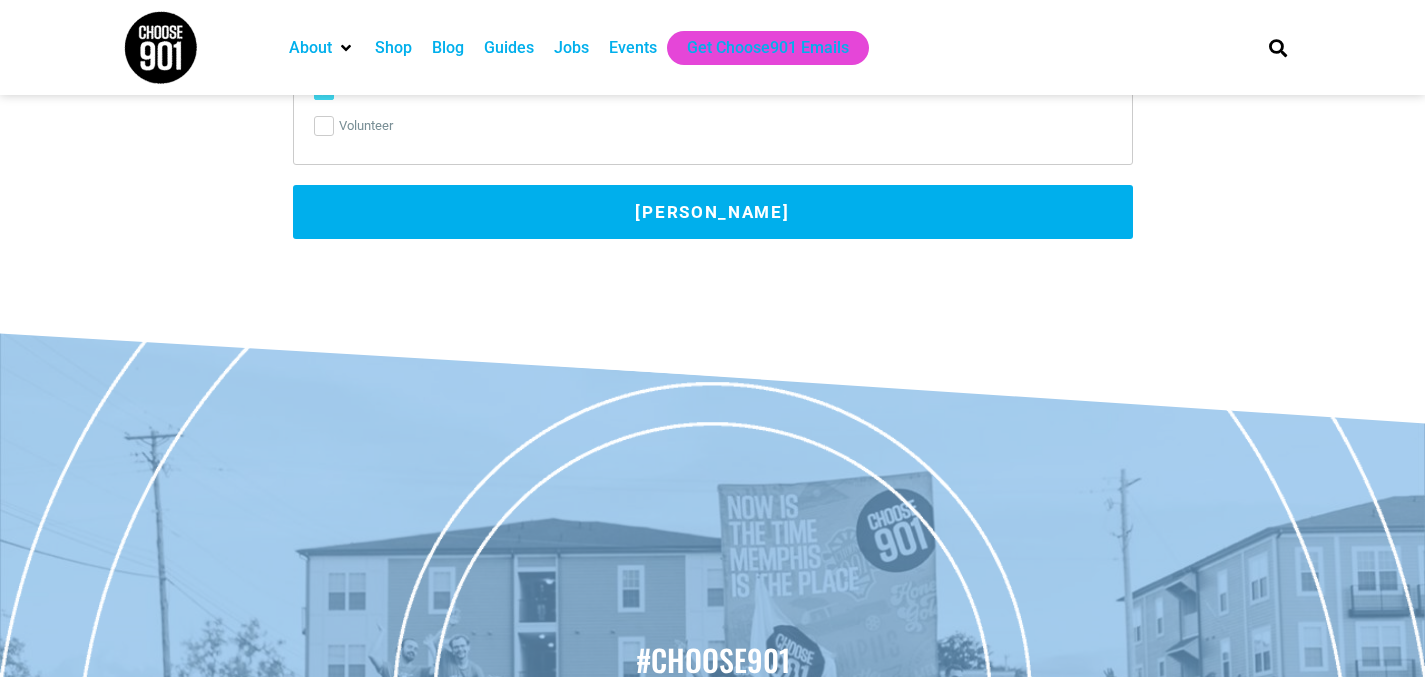 scroll, scrollTop: 4606, scrollLeft: 0, axis: vertical 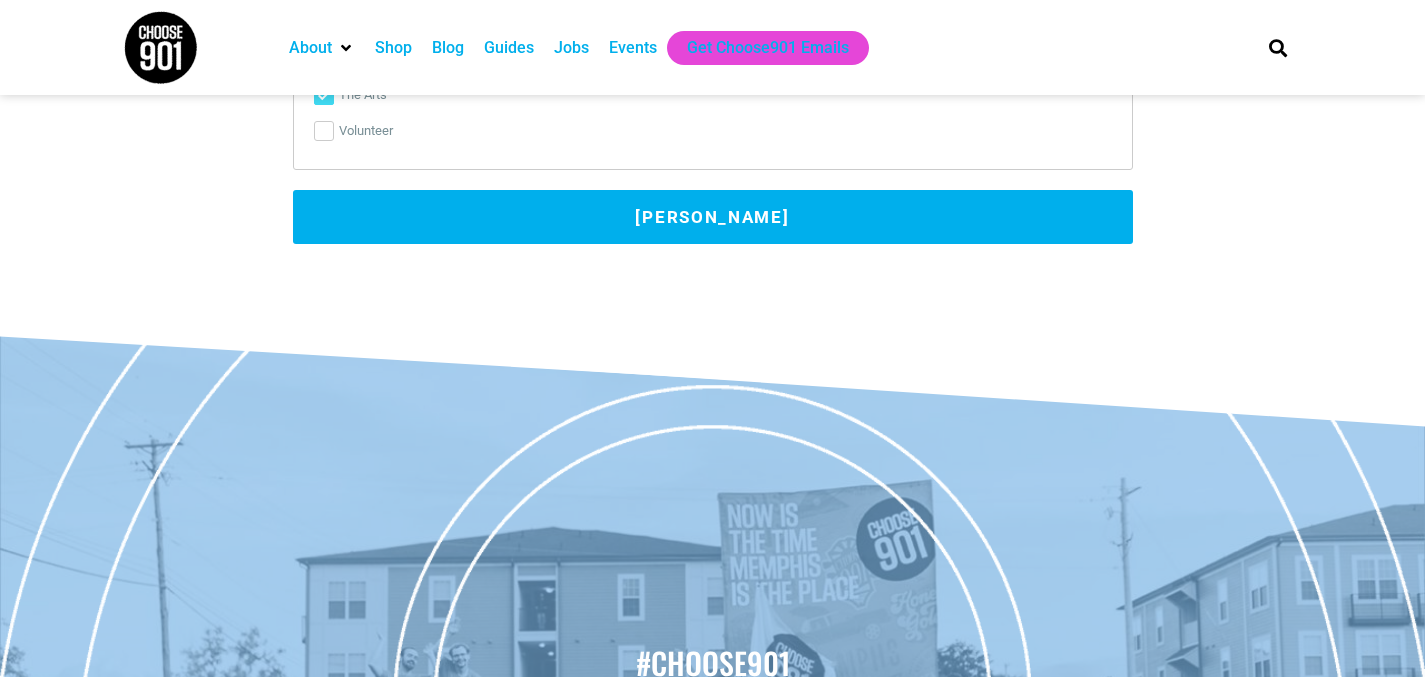 click on "[PERSON_NAME]" at bounding box center (713, 217) 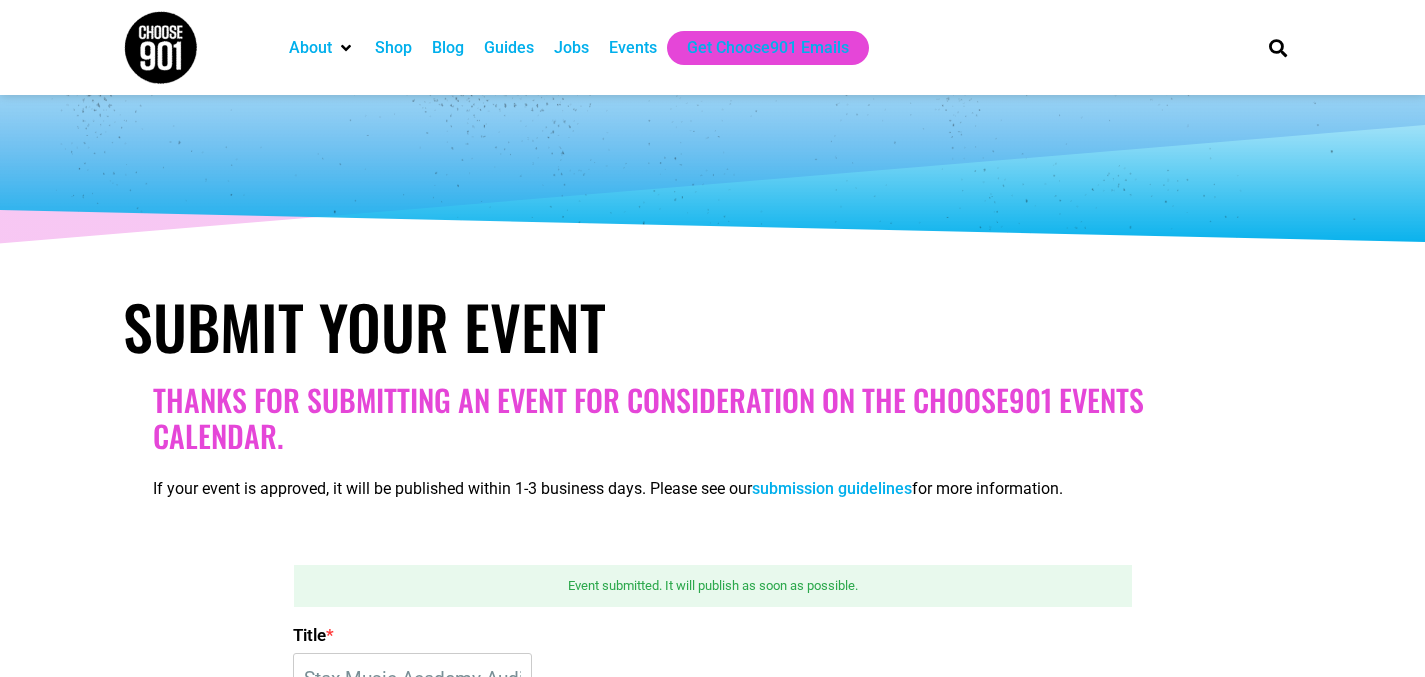 scroll, scrollTop: 46, scrollLeft: 0, axis: vertical 